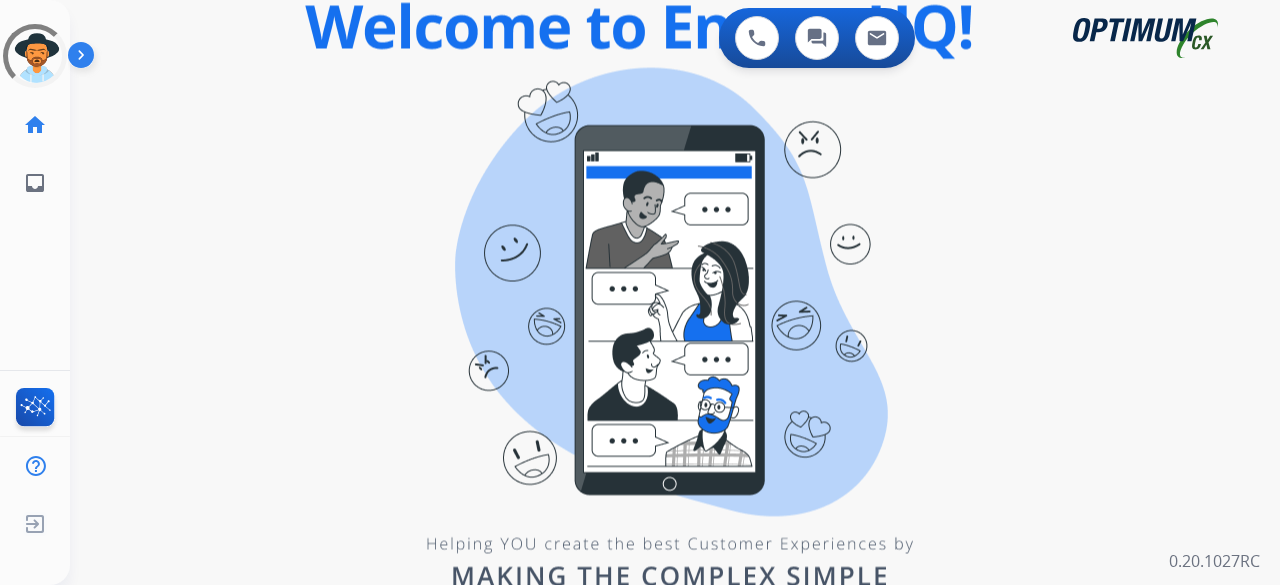 scroll, scrollTop: 0, scrollLeft: 0, axis: both 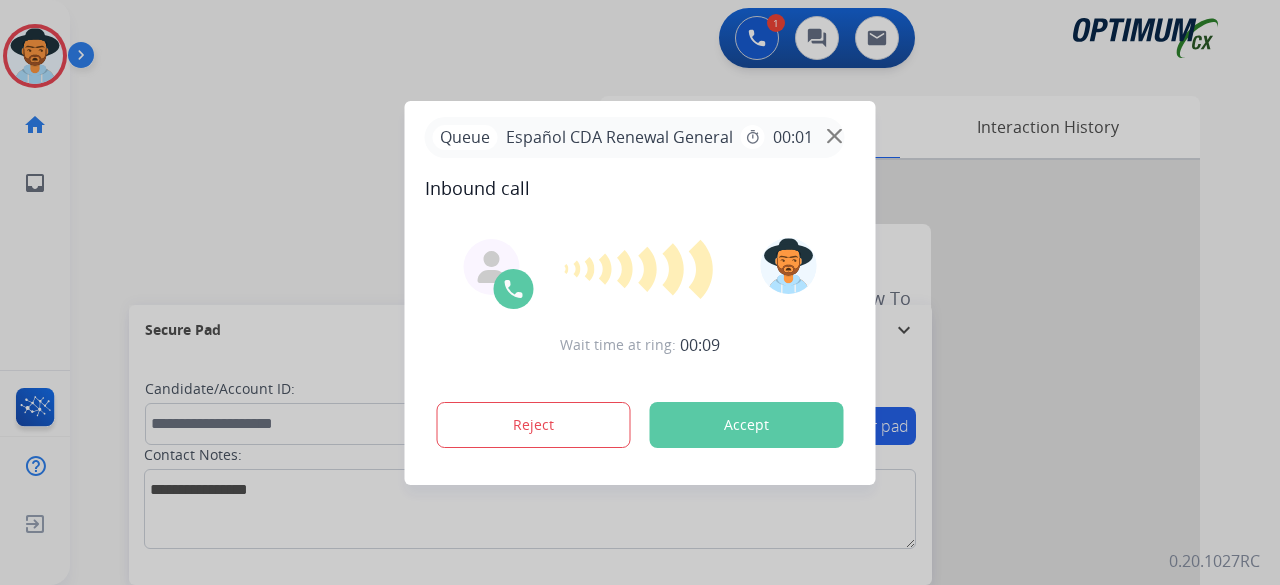click at bounding box center (640, 292) 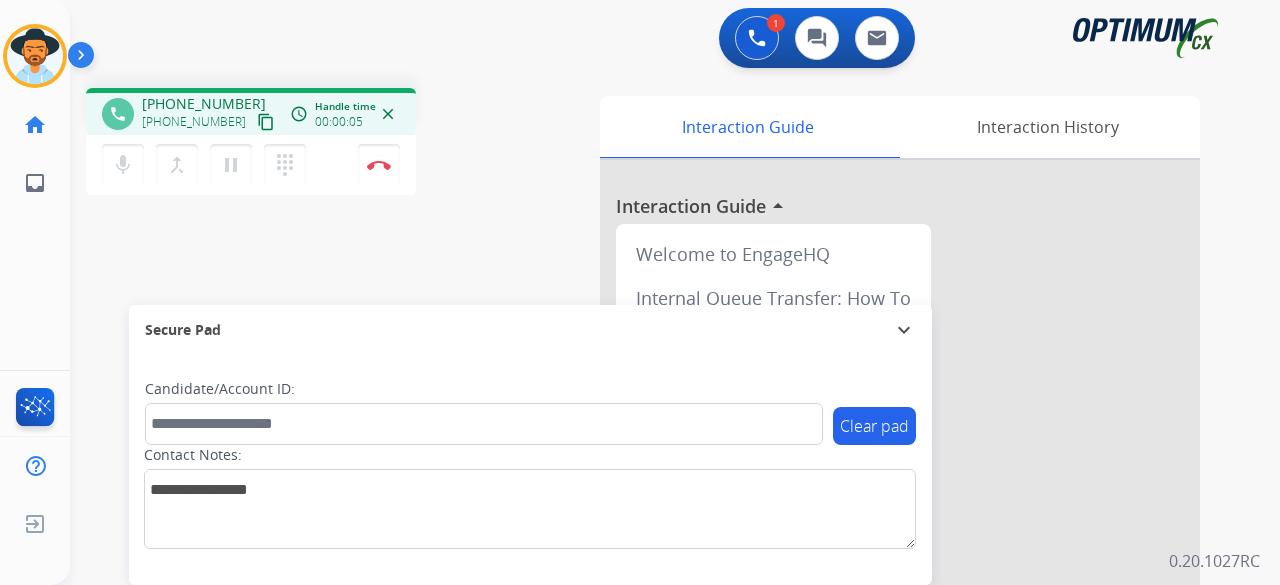 click on "content_copy" at bounding box center (266, 122) 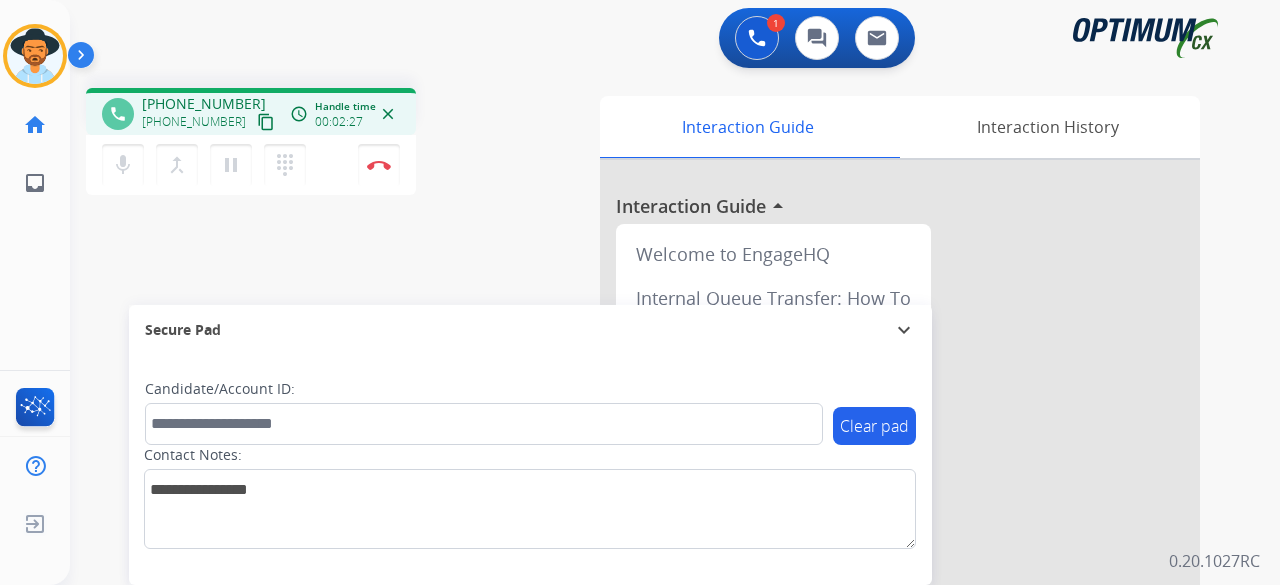 click on "content_copy" at bounding box center [266, 122] 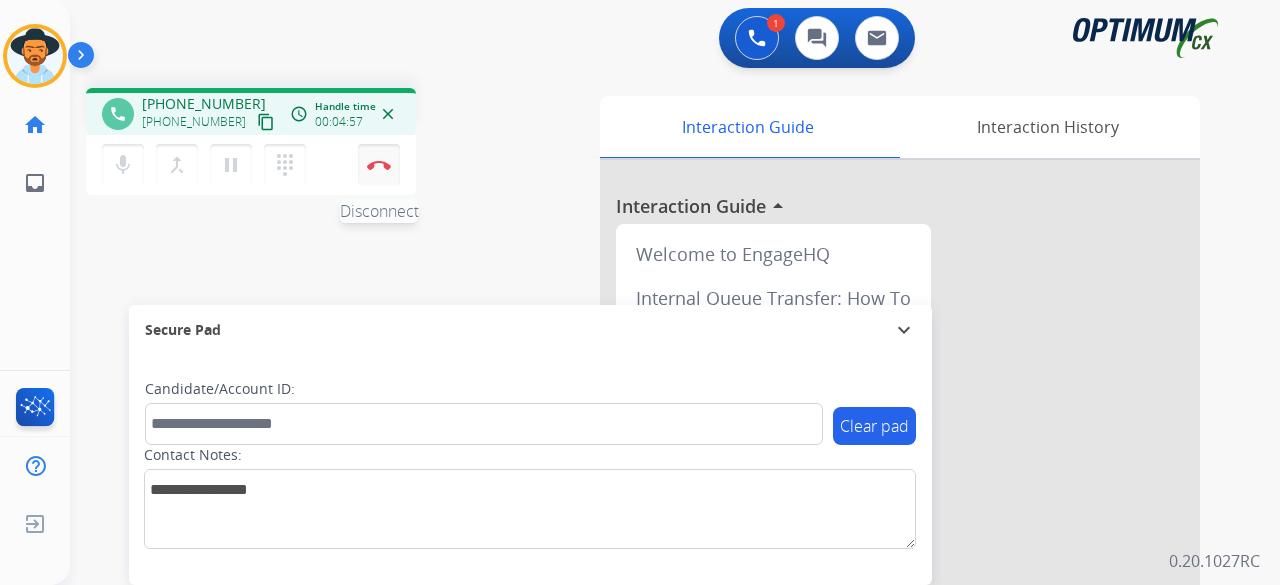 click on "mic Mute merge_type Bridge pause Hold dialpad Dialpad Disconnect" at bounding box center [251, 165] 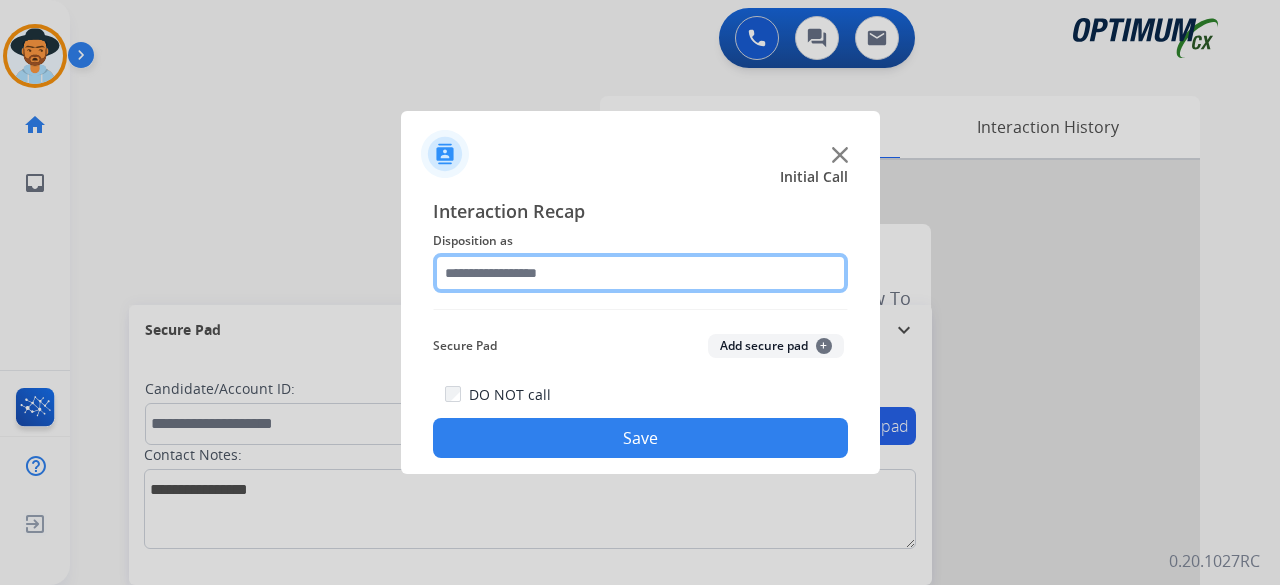 click 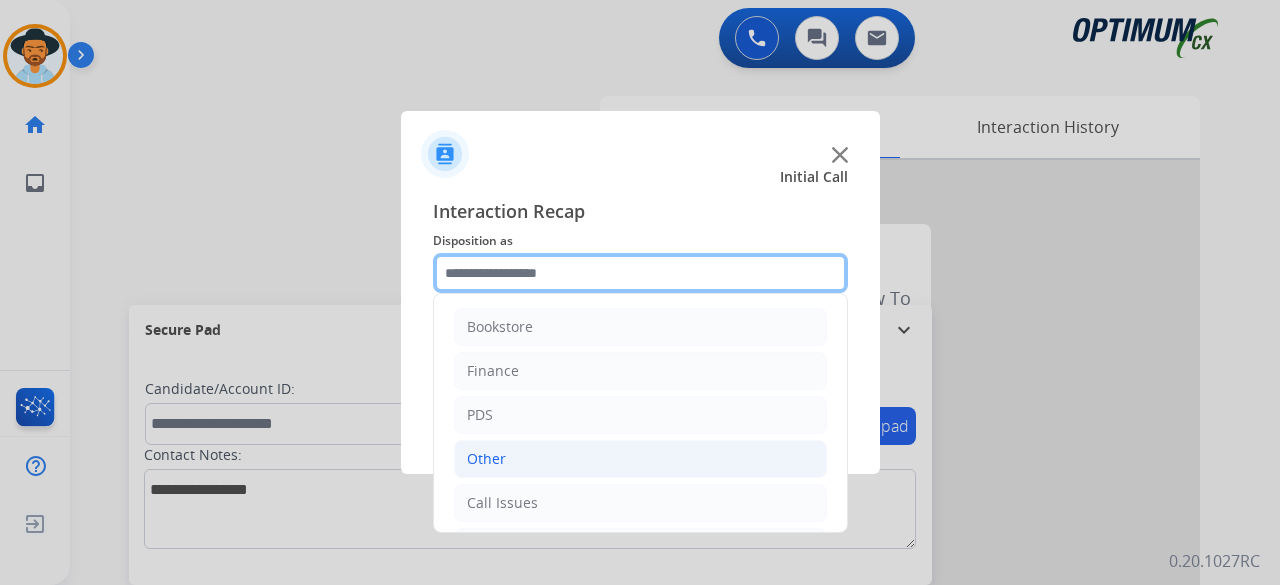 scroll, scrollTop: 130, scrollLeft: 0, axis: vertical 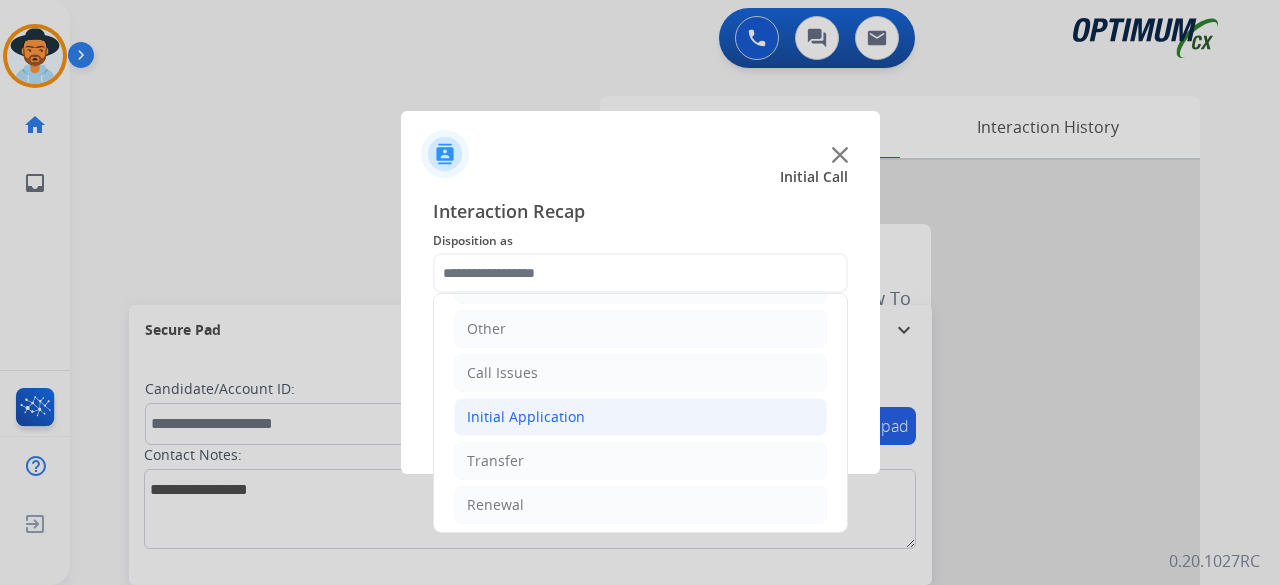 click on "Initial Application" 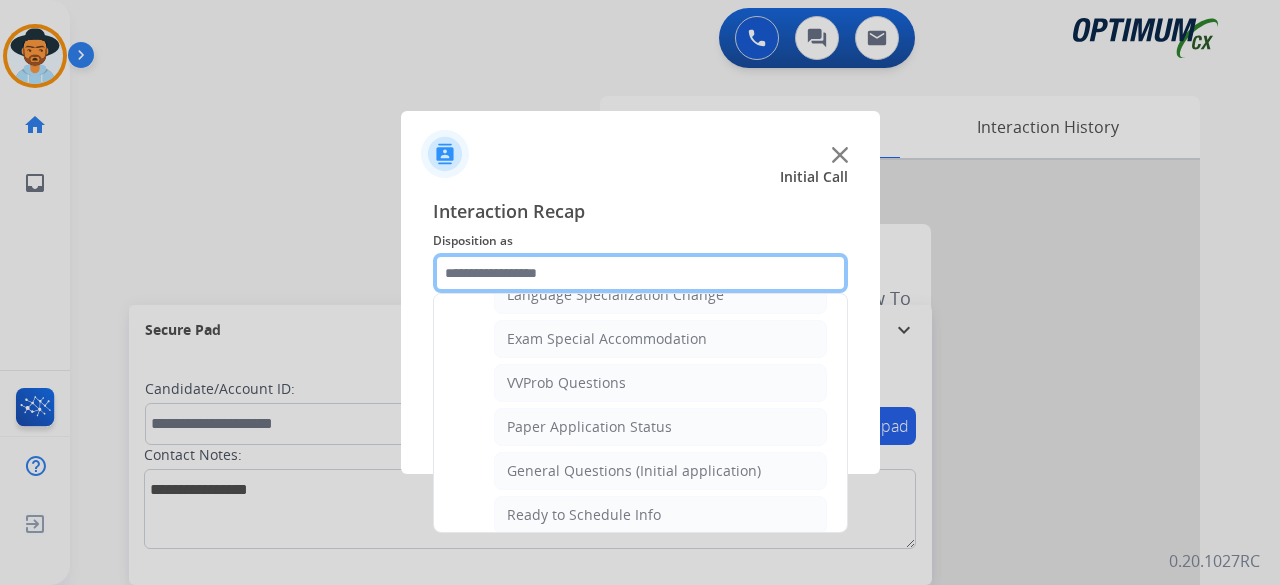 scroll, scrollTop: 1052, scrollLeft: 0, axis: vertical 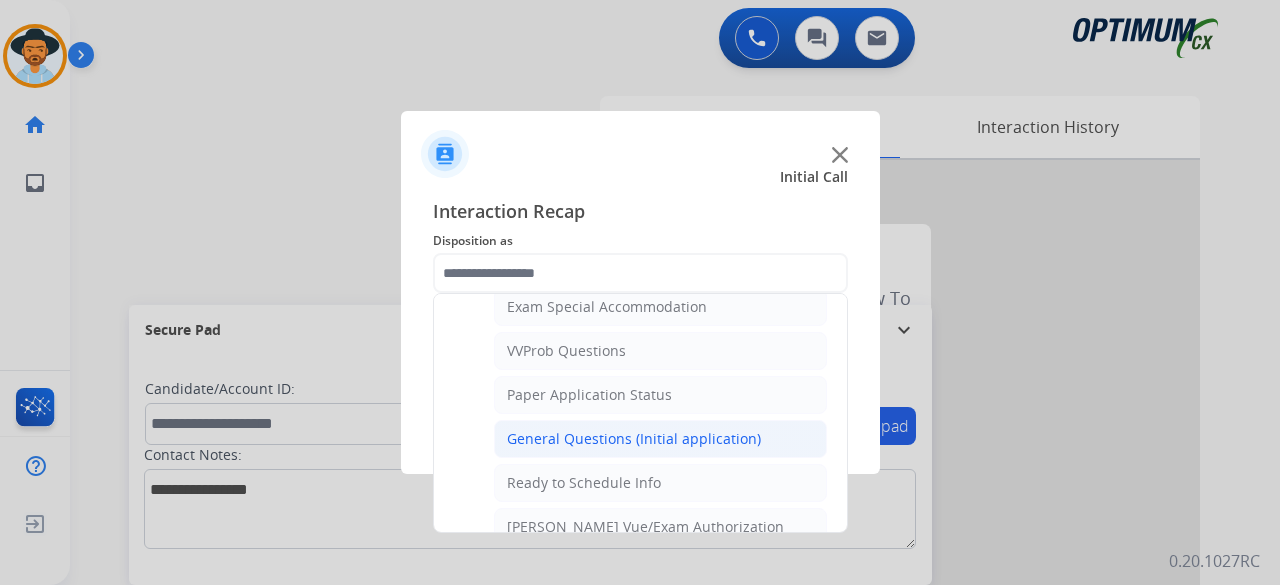 click on "General Questions (Initial application)" 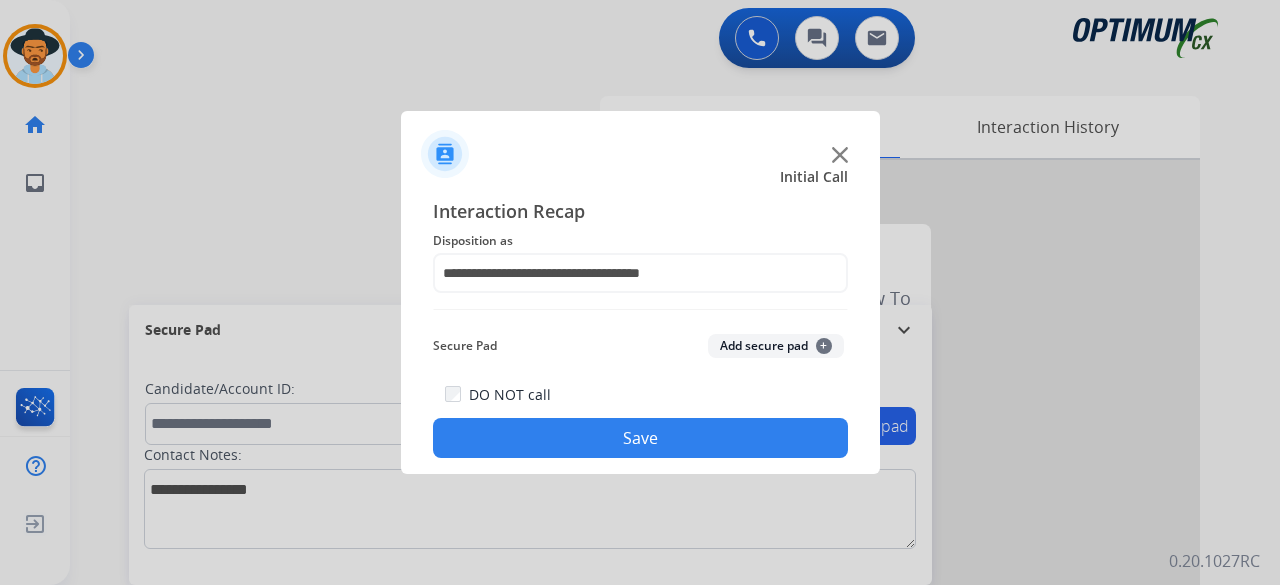 click on "Add secure pad  +" 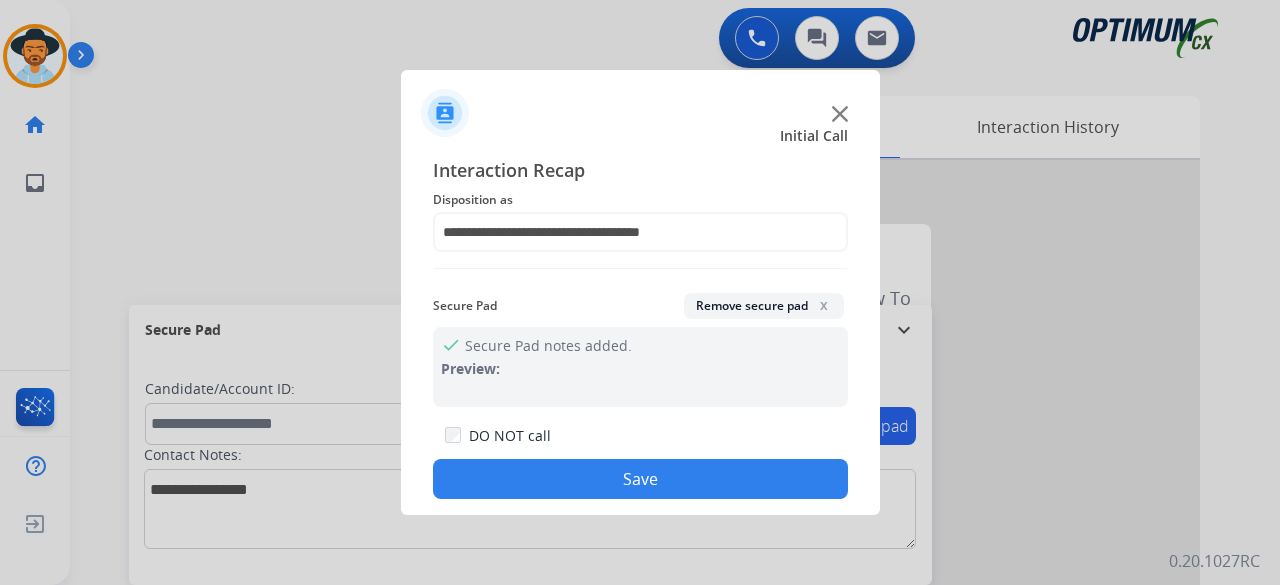 click on "Save" 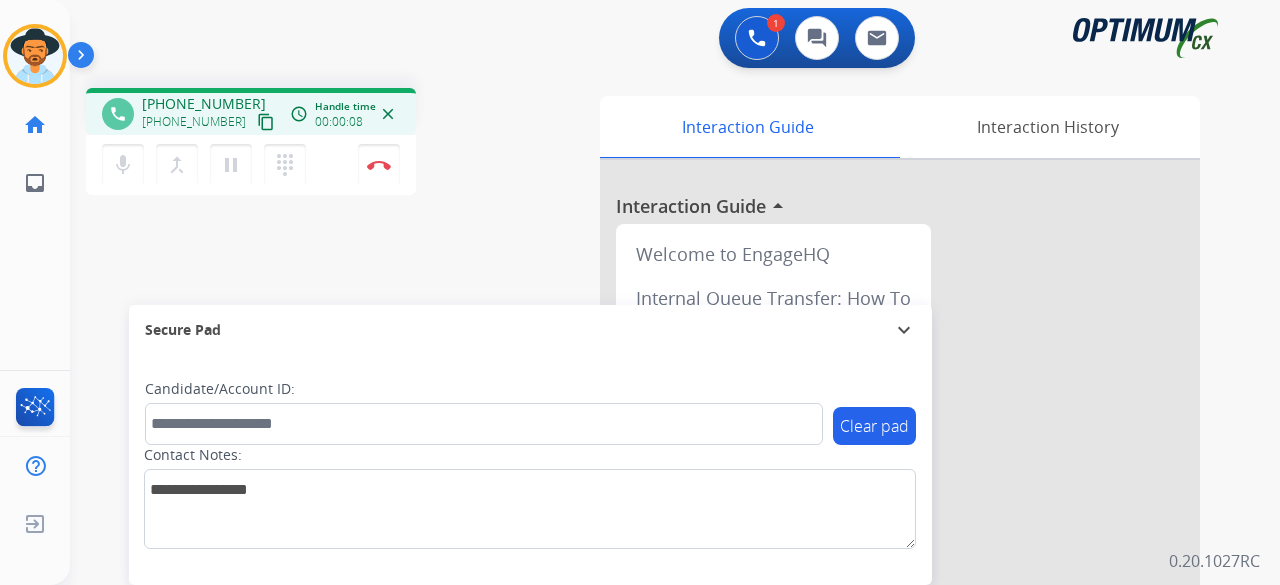 click on "content_copy" at bounding box center (266, 122) 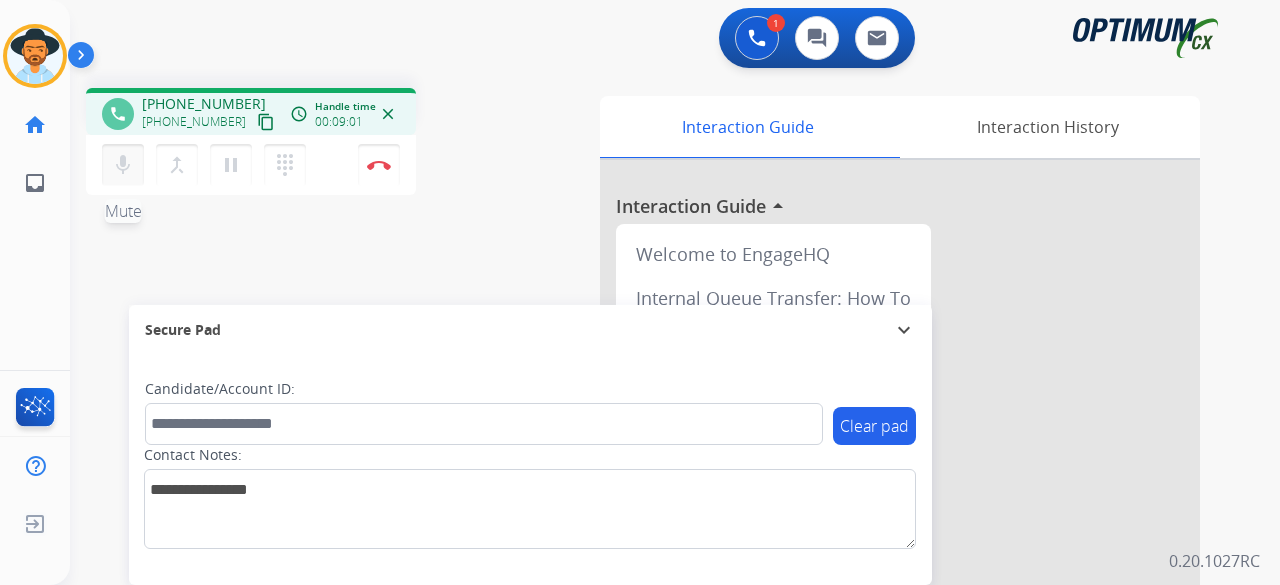 click on "mic" at bounding box center (123, 165) 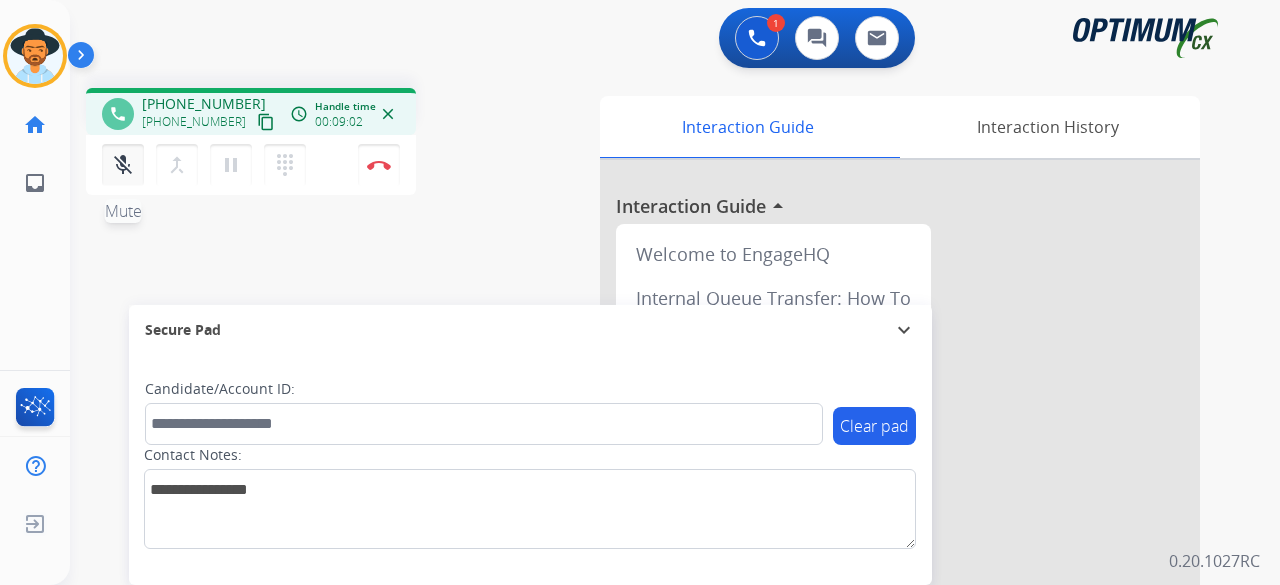 click on "mic_off" at bounding box center (123, 165) 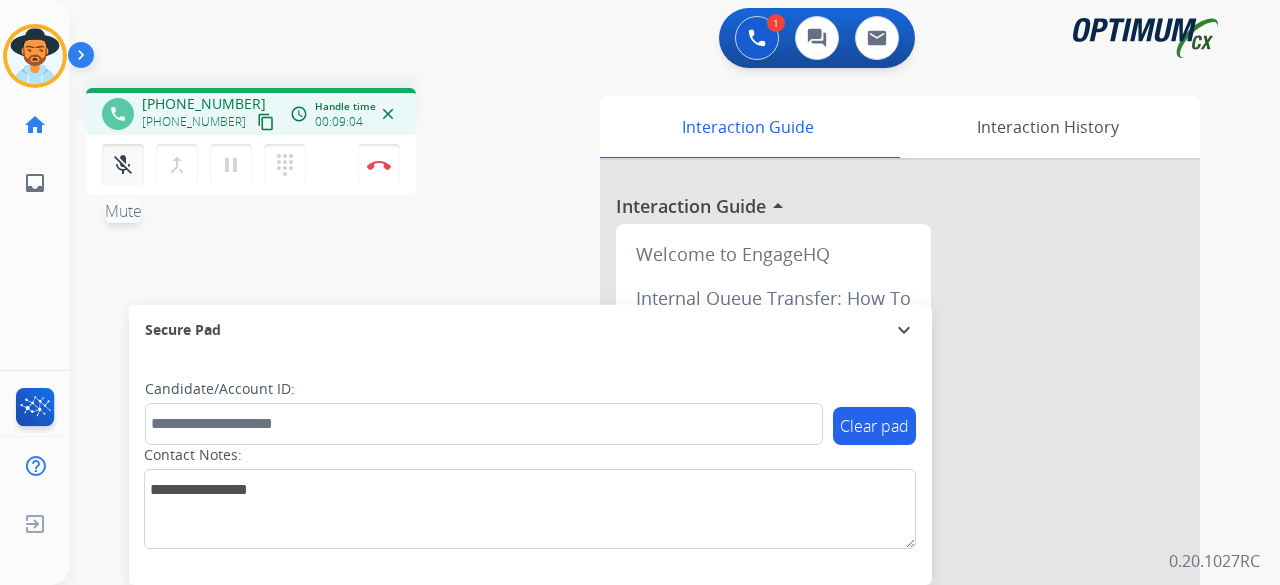 click on "mic_off" at bounding box center (123, 165) 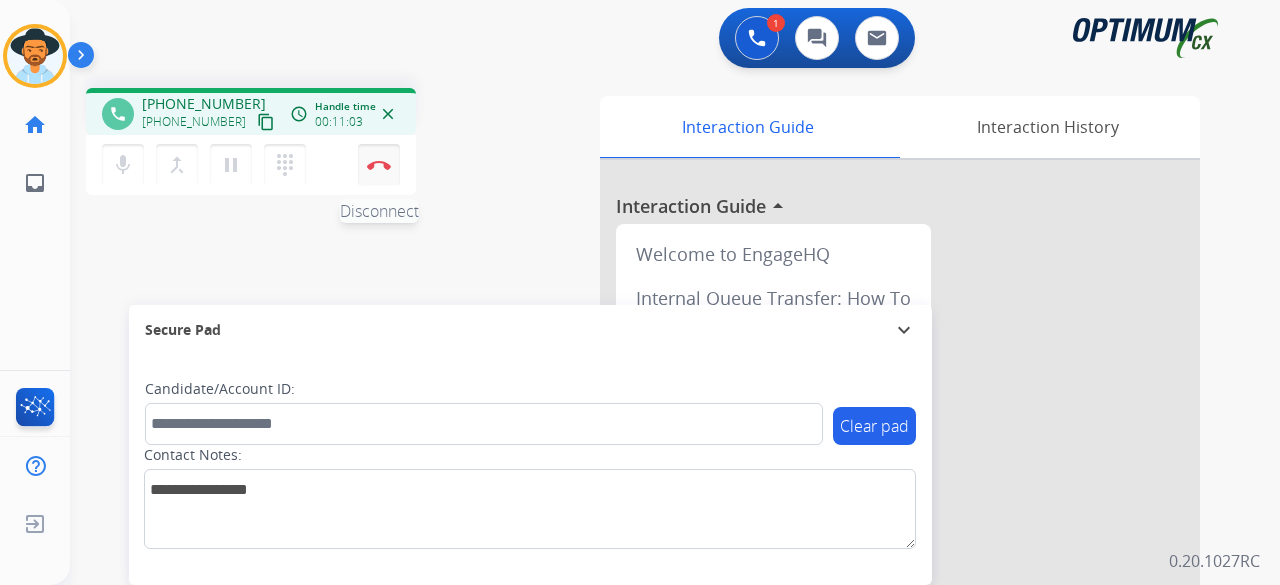 click on "Disconnect" at bounding box center (379, 165) 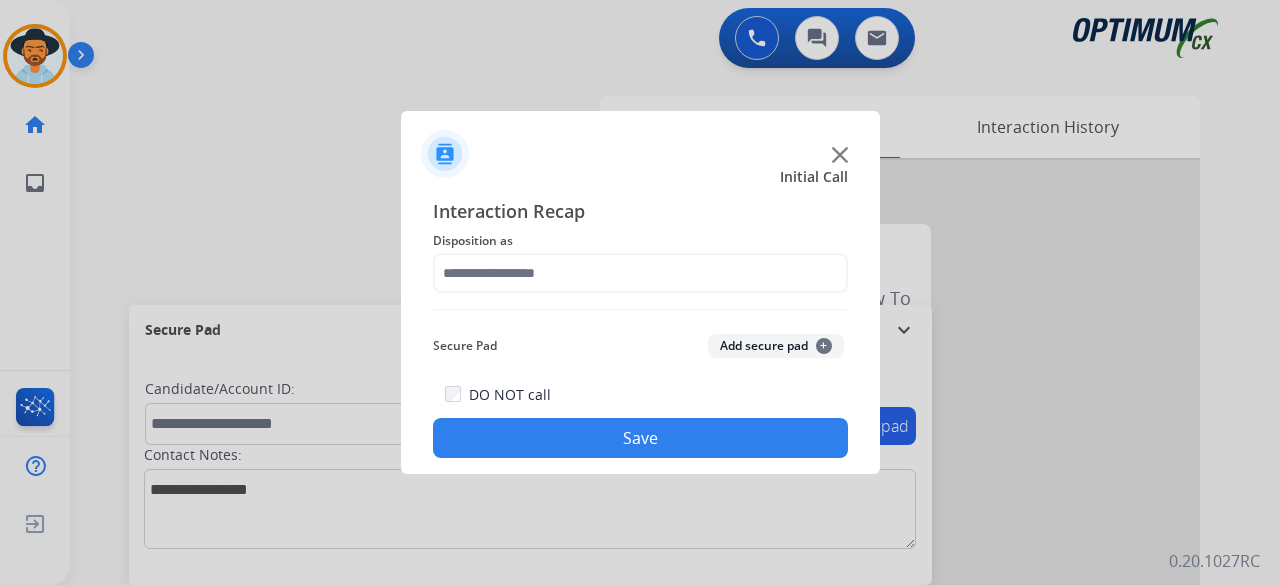 click 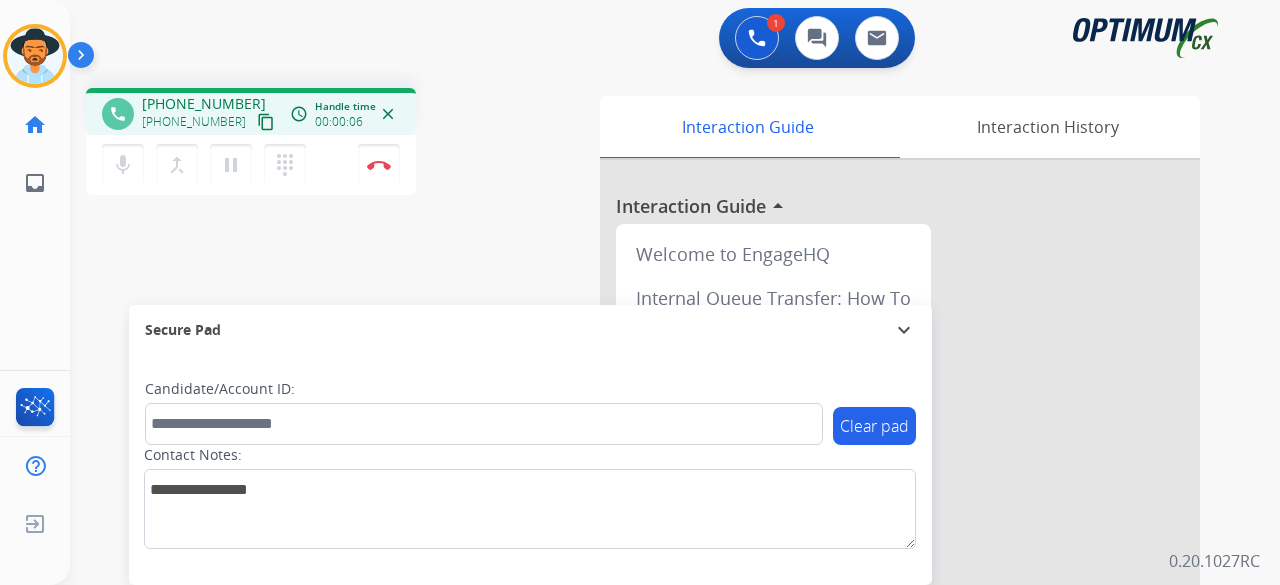 click on "content_copy" at bounding box center [266, 122] 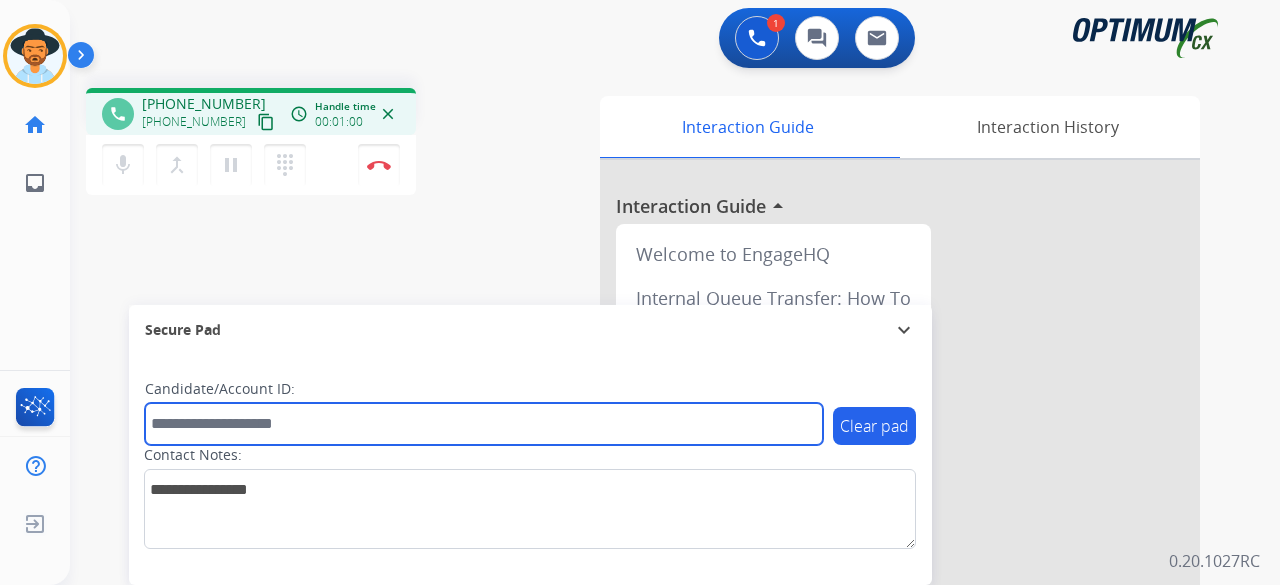 click at bounding box center (484, 424) 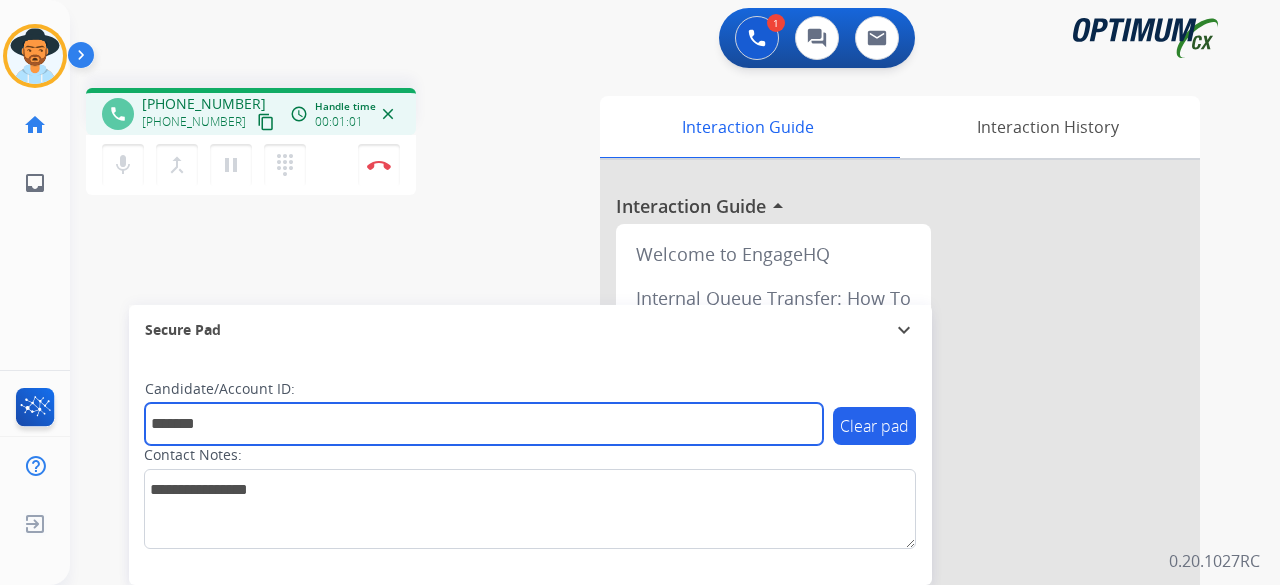 type on "*******" 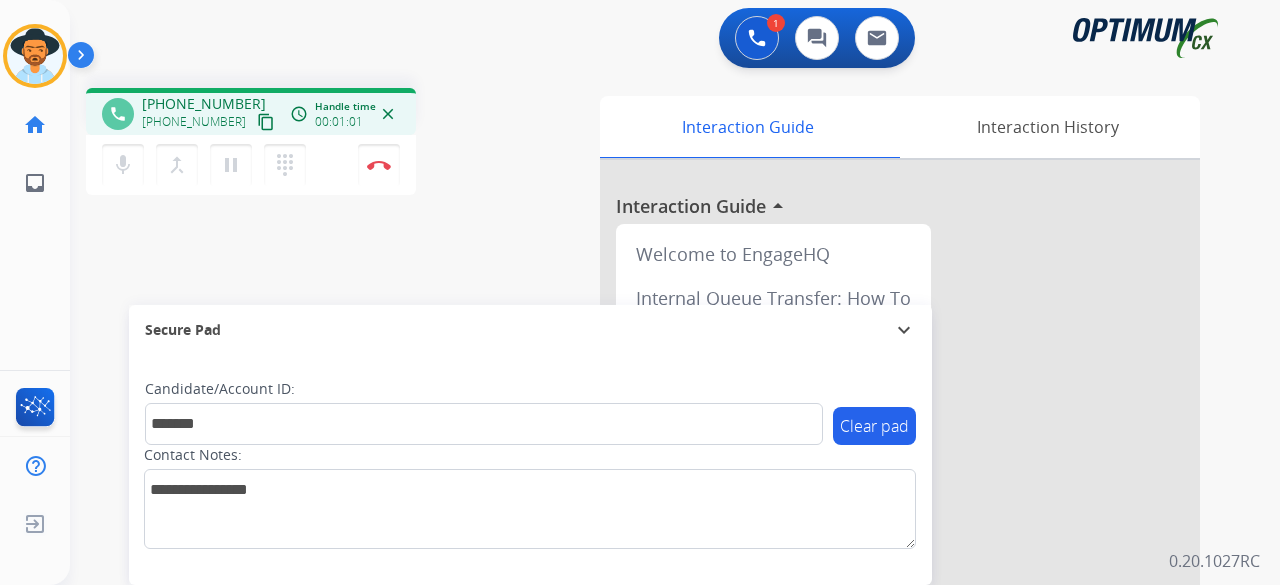 click on "phone [PHONE_NUMBER] [PHONE_NUMBER] content_copy access_time Call metrics Queue   00:07 Hold   00:00 Talk   00:56 Total   01:02 Handle time 00:01:01 close mic Mute merge_type Bridge pause Hold dialpad Dialpad Disconnect swap_horiz Break voice bridge close_fullscreen Connect 3-Way Call merge_type Separate 3-Way Call  Interaction Guide   Interaction History  Interaction Guide arrow_drop_up  Welcome to EngageHQ   Internal Queue Transfer: How To  Secure Pad expand_more Clear pad Candidate/Account ID: ******* Contact Notes:" at bounding box center [651, 489] 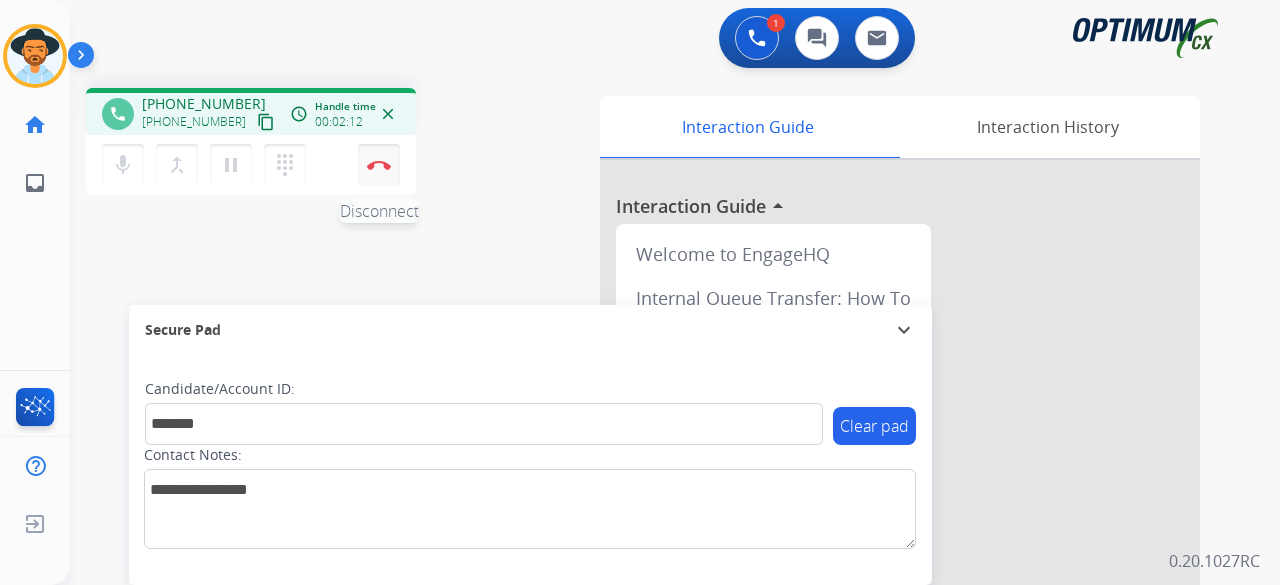 click at bounding box center (379, 165) 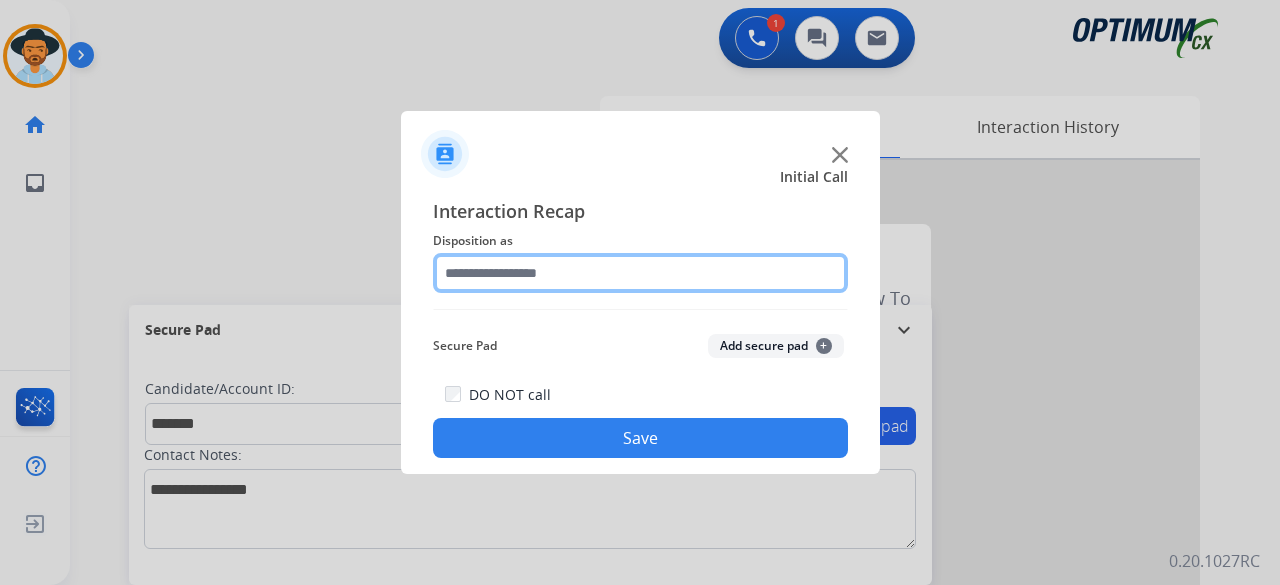 click 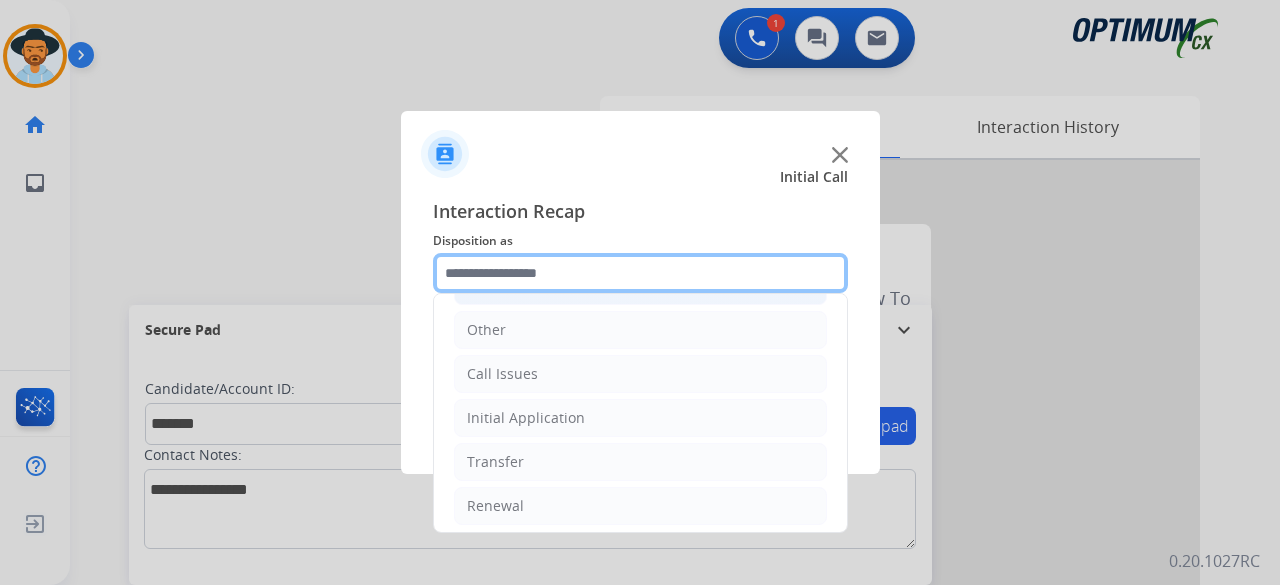 scroll, scrollTop: 130, scrollLeft: 0, axis: vertical 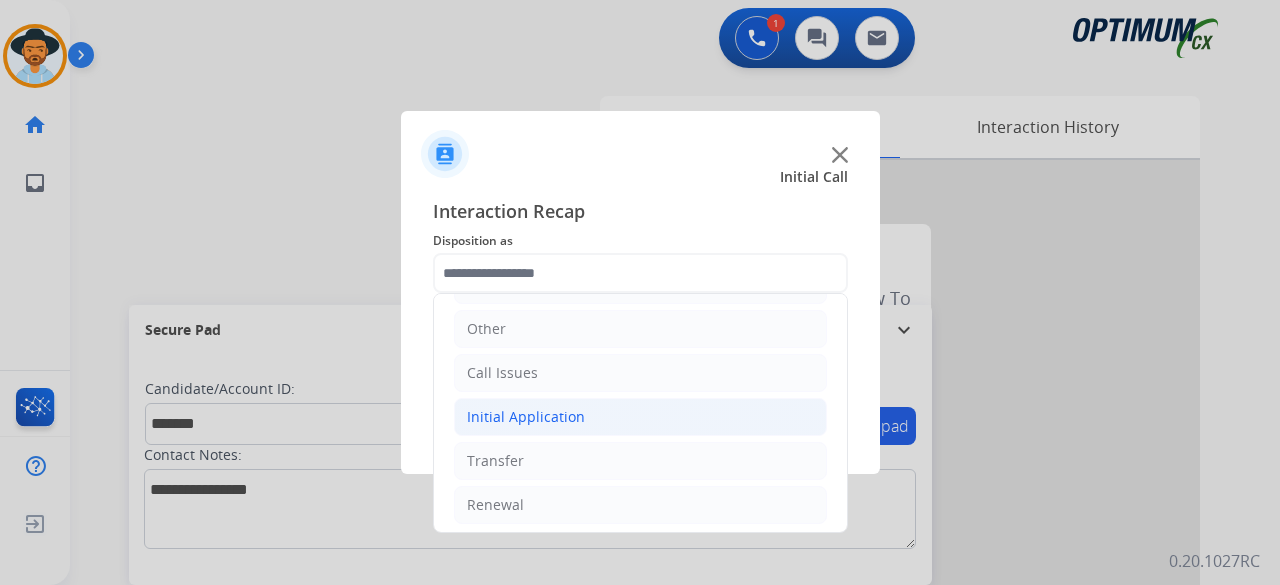 click on "Initial Application" 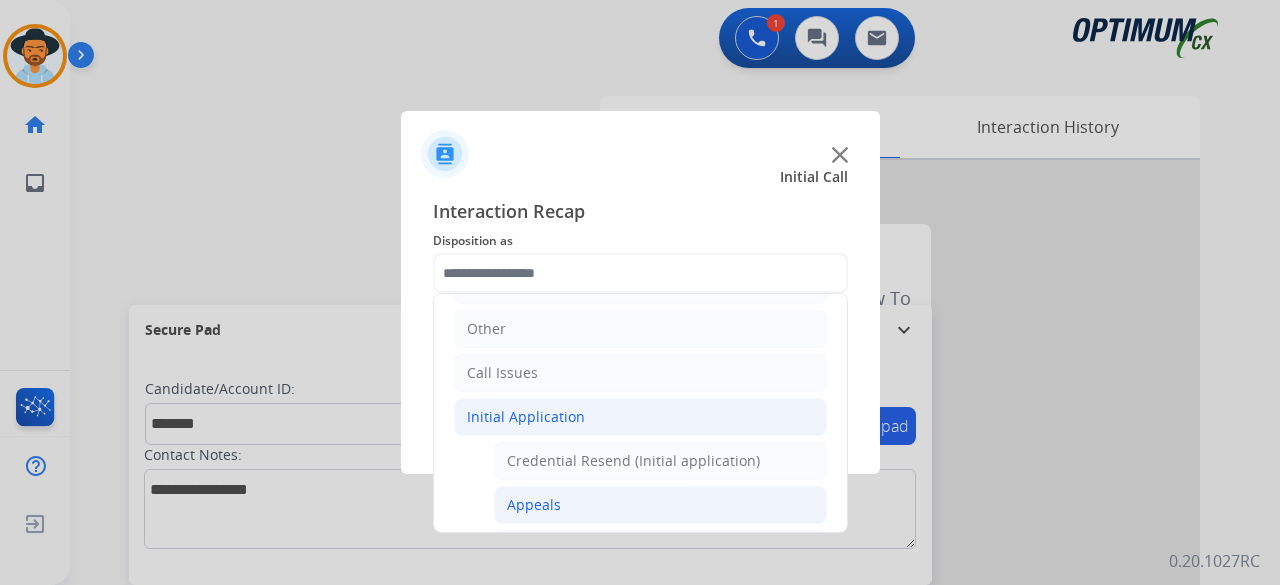 click on "Appeals" 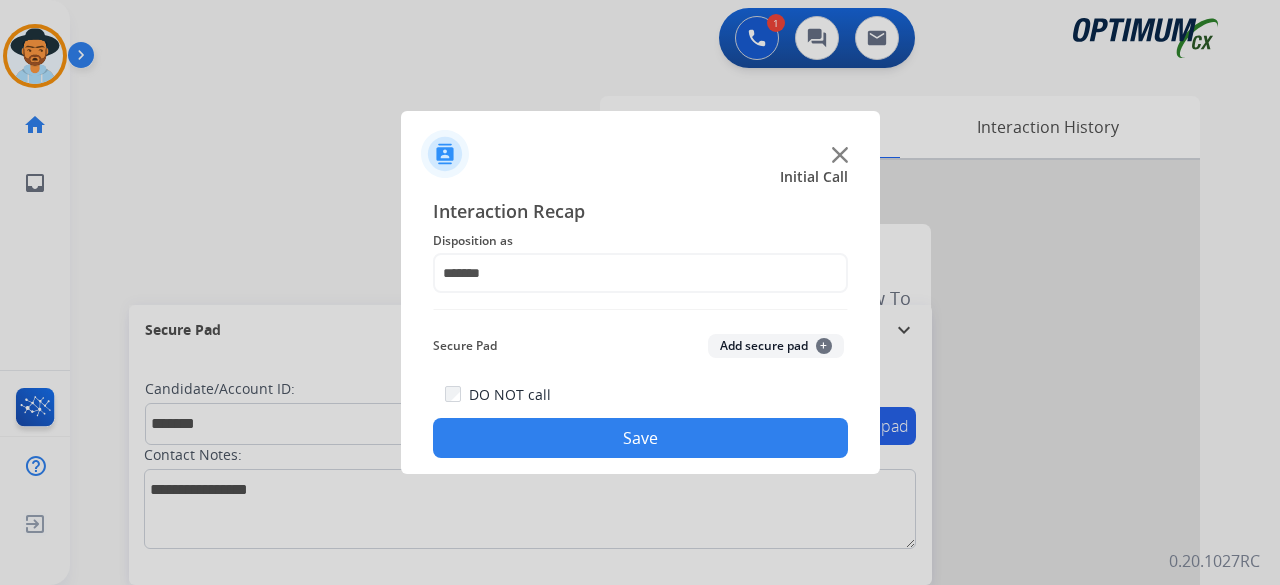 click on "Add secure pad  +" 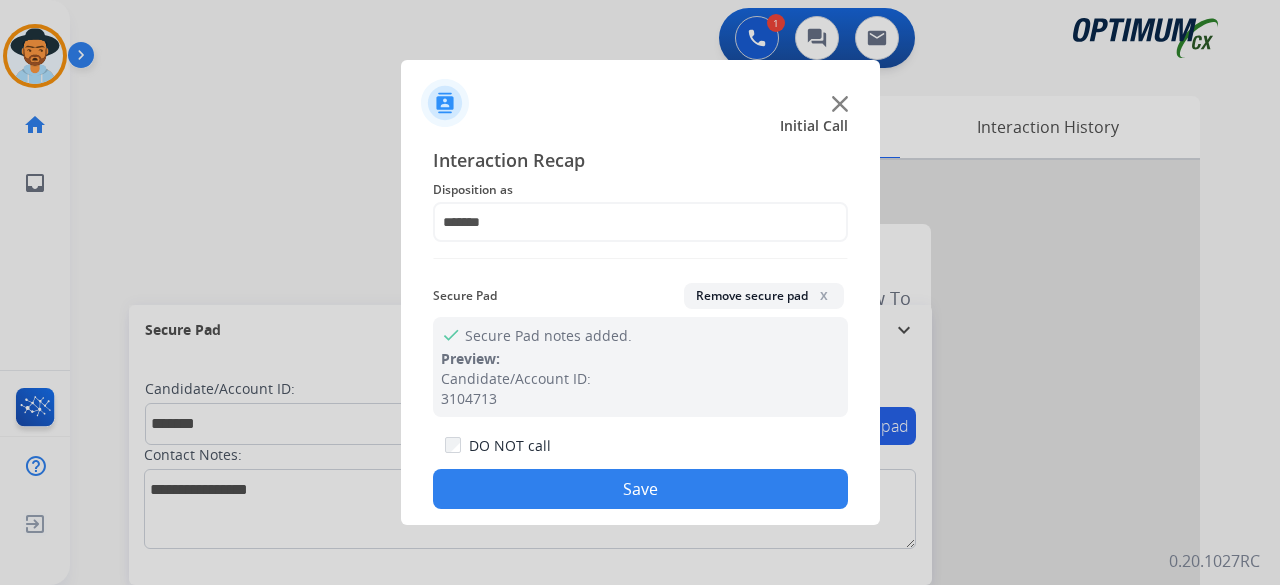 click on "Save" 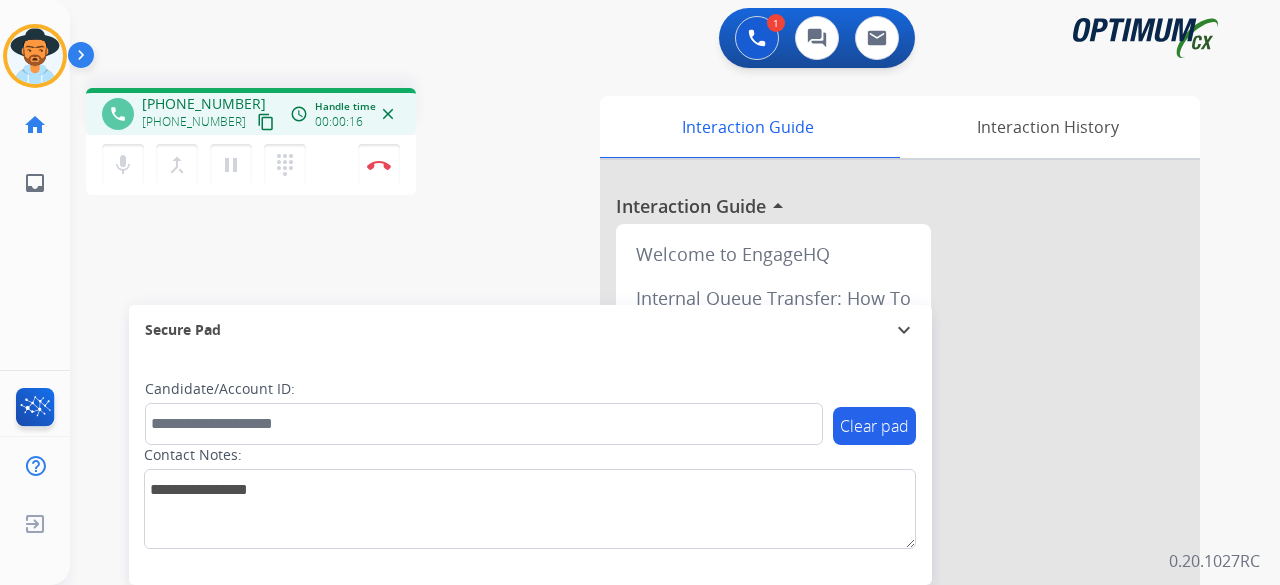 click on "content_copy" at bounding box center (266, 122) 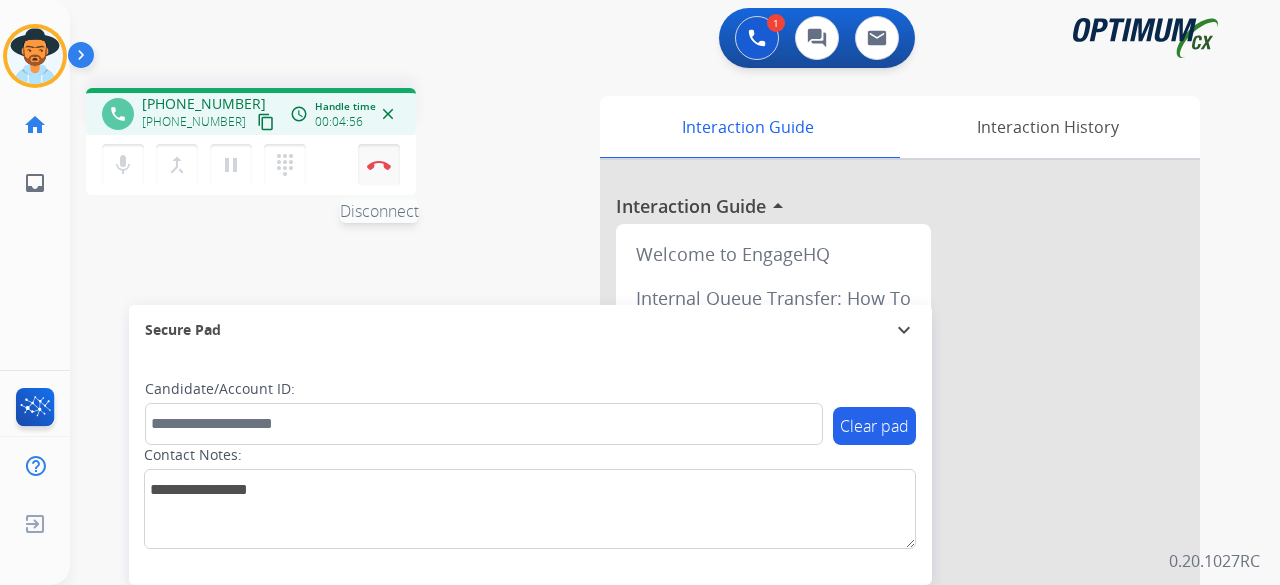 click at bounding box center (379, 165) 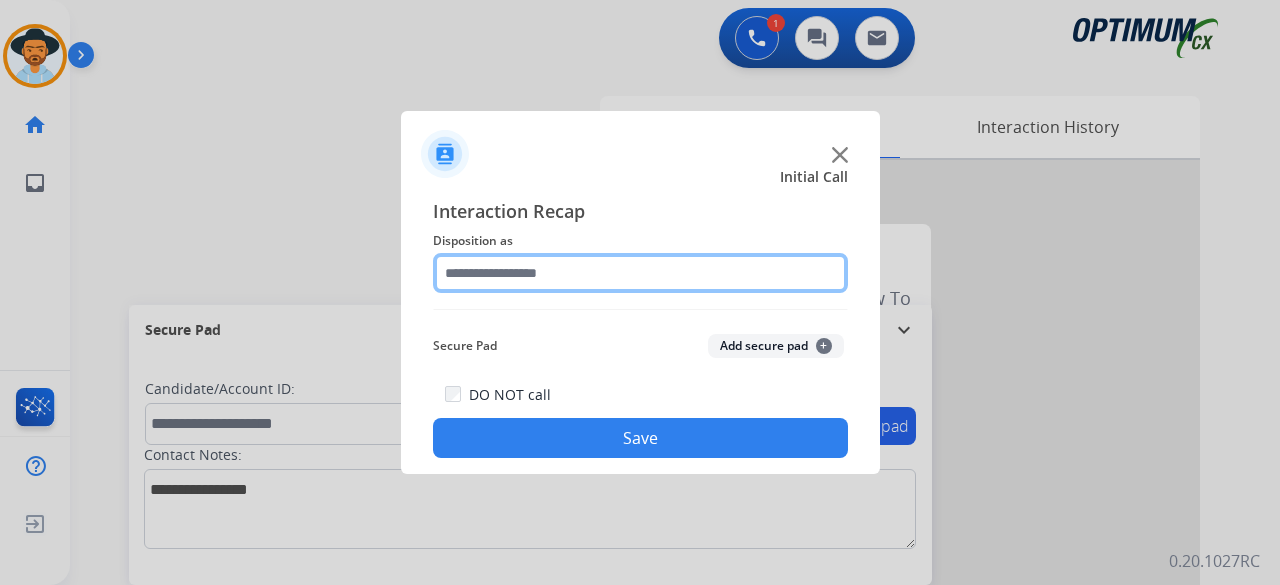 click 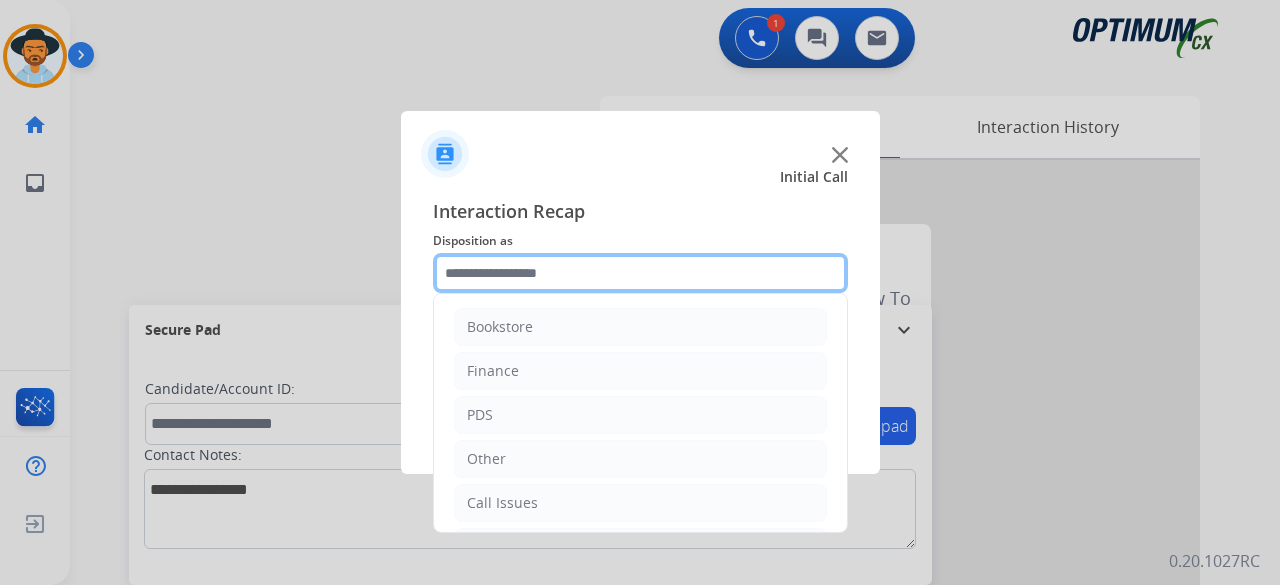 scroll, scrollTop: 130, scrollLeft: 0, axis: vertical 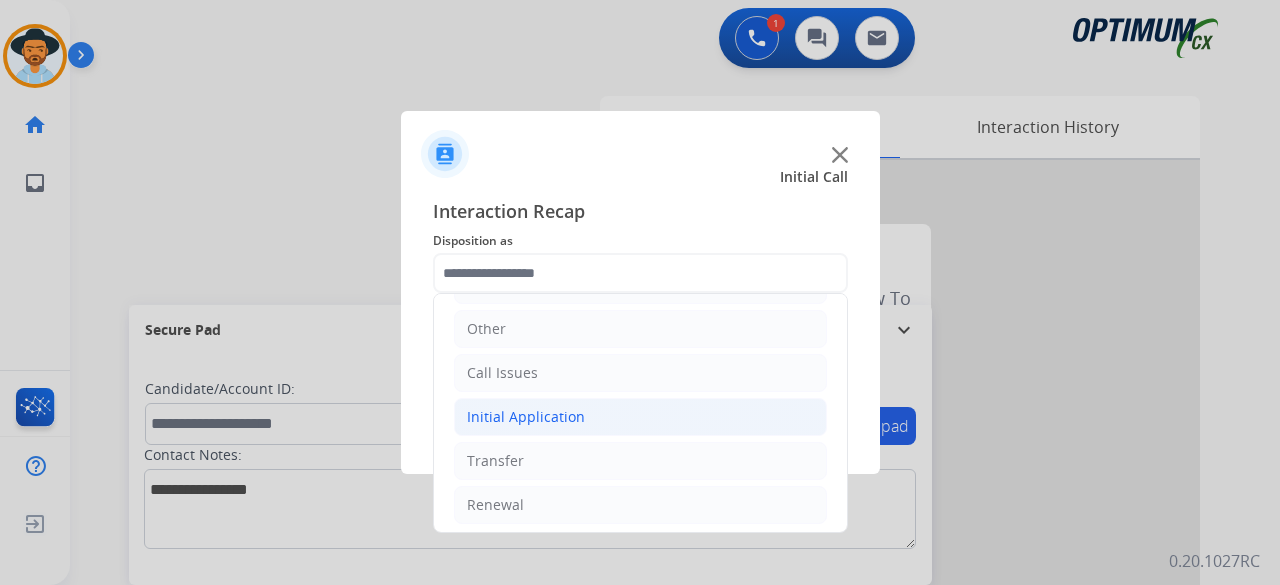 click on "Initial Application" 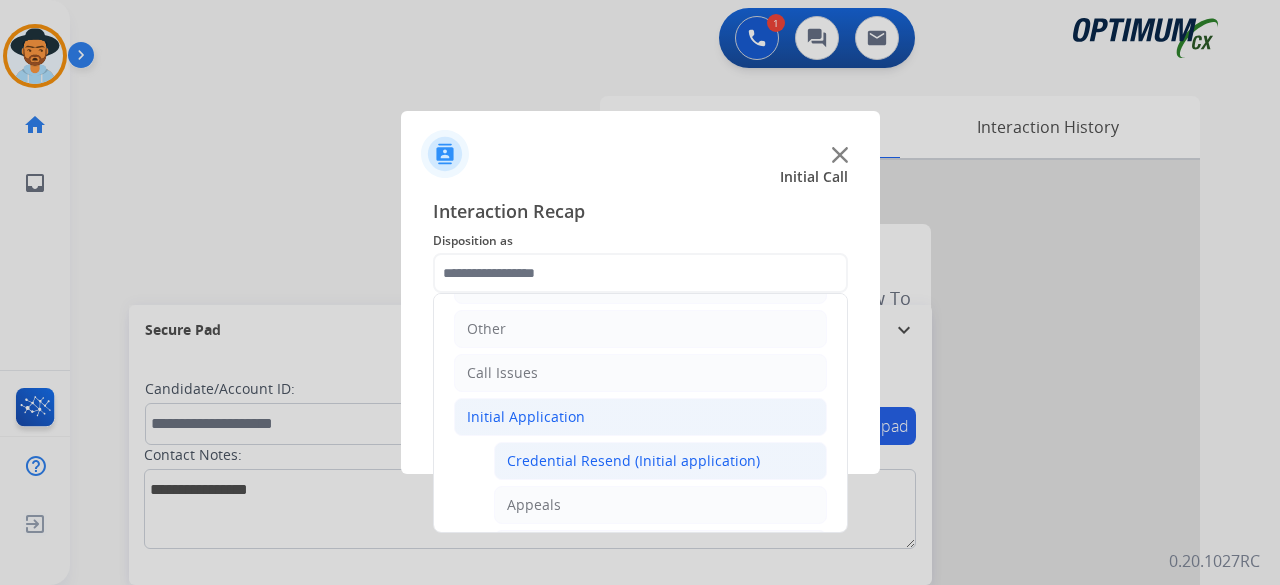 click on "Credential Resend (Initial application)" 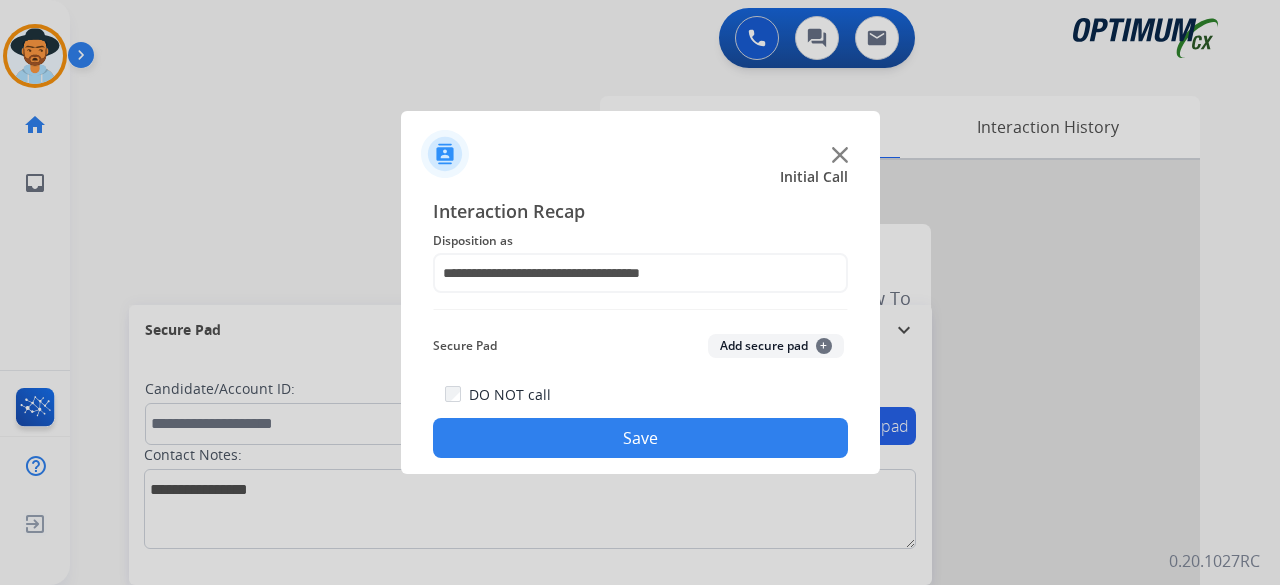 click on "Add secure pad  +" 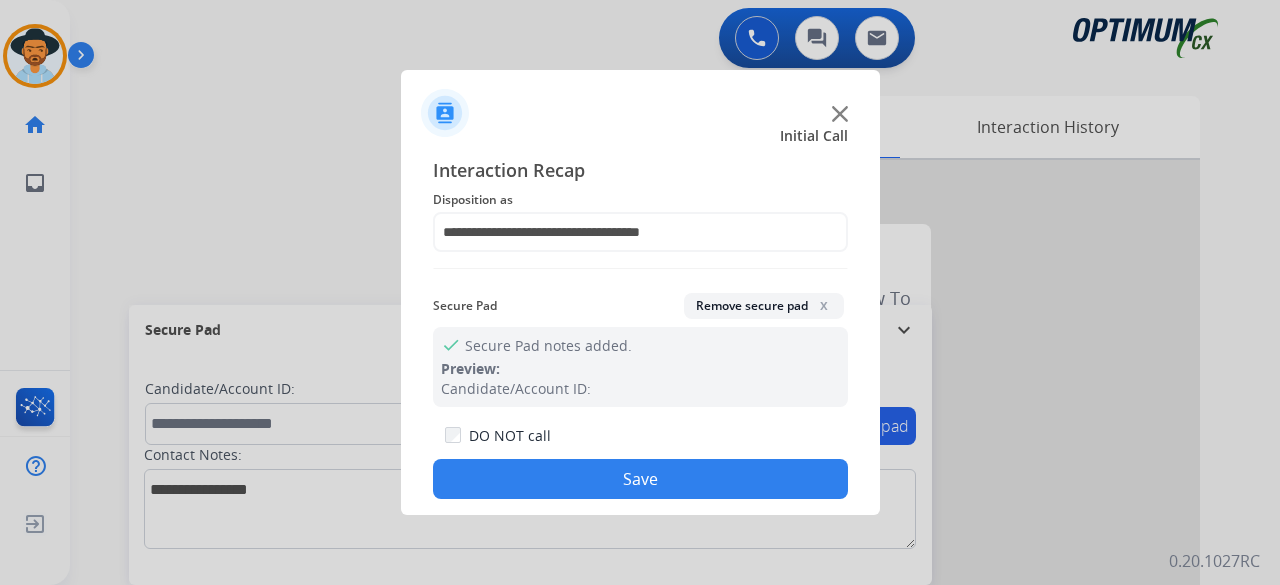 click on "Save" 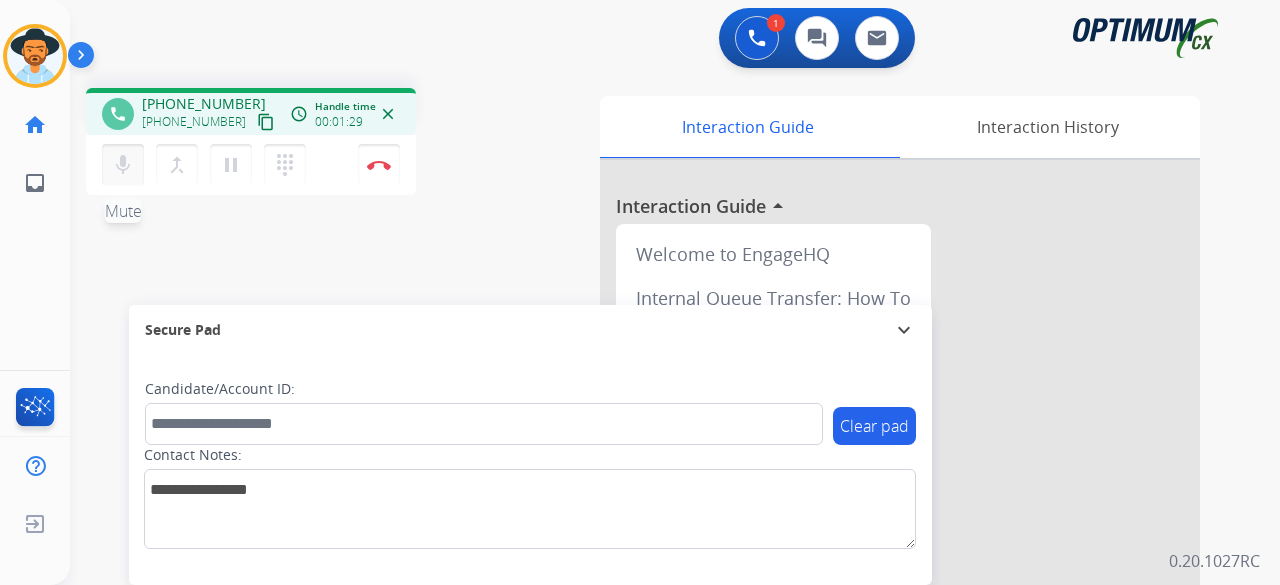click on "mic" at bounding box center (123, 165) 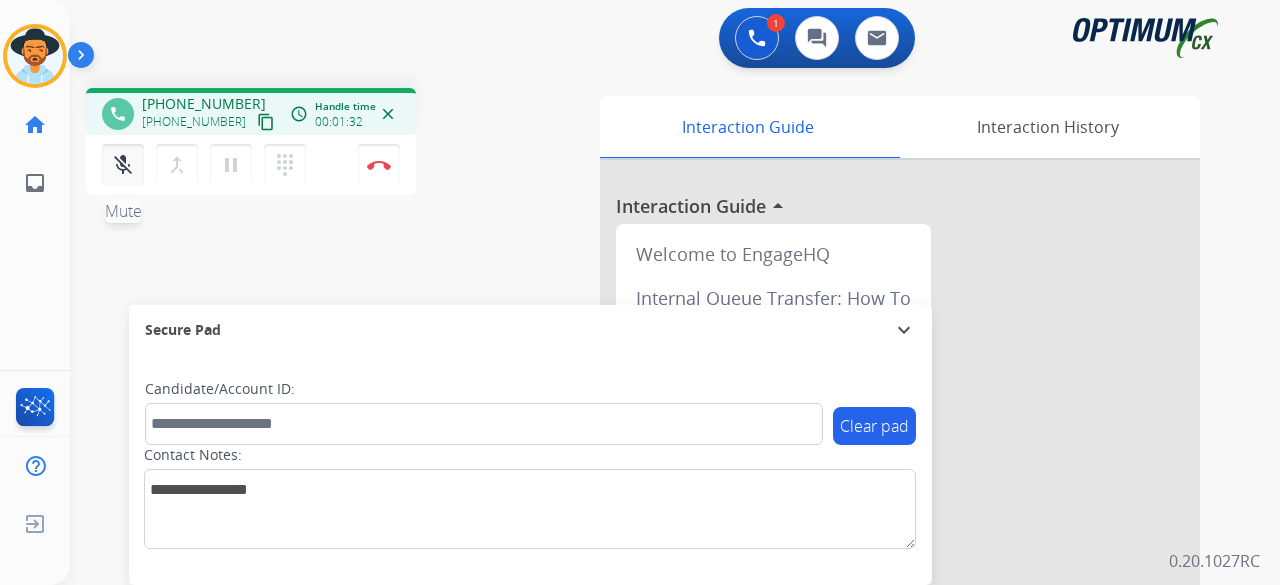 click on "mic_off" at bounding box center (123, 165) 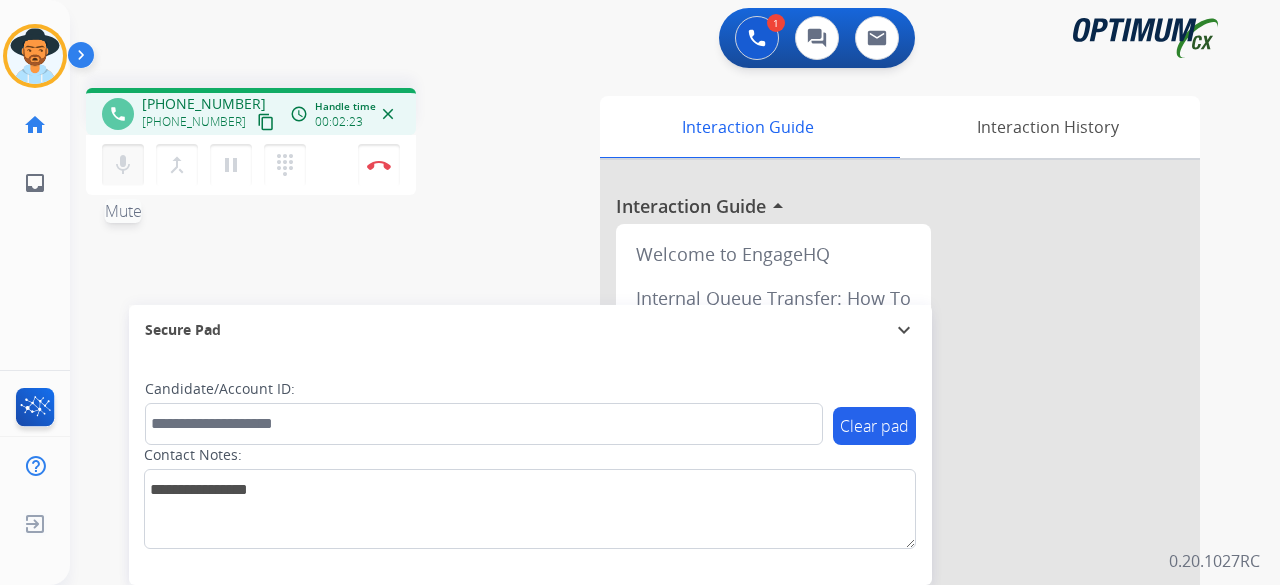 click on "mic" at bounding box center [123, 165] 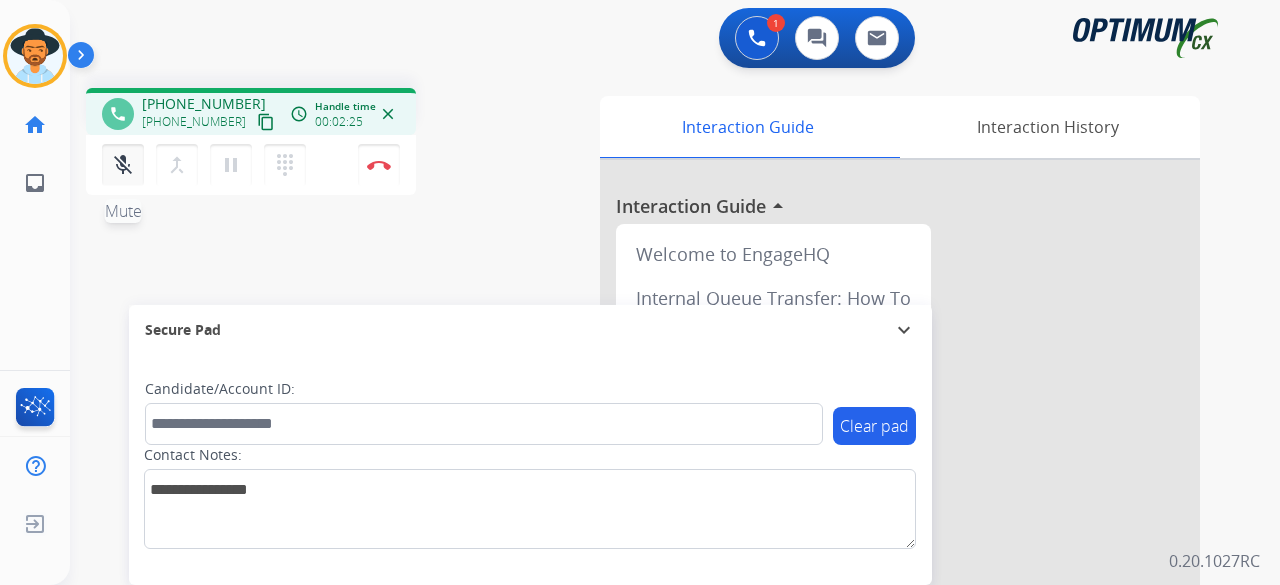 click on "mic_off" at bounding box center (123, 165) 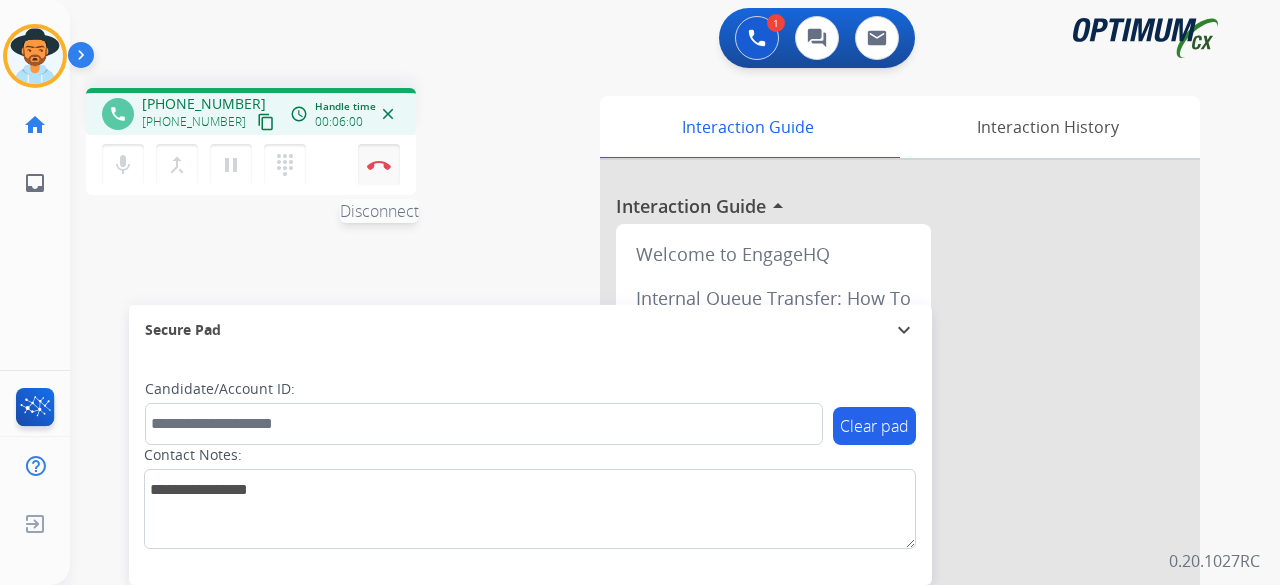 click on "Disconnect" at bounding box center (379, 165) 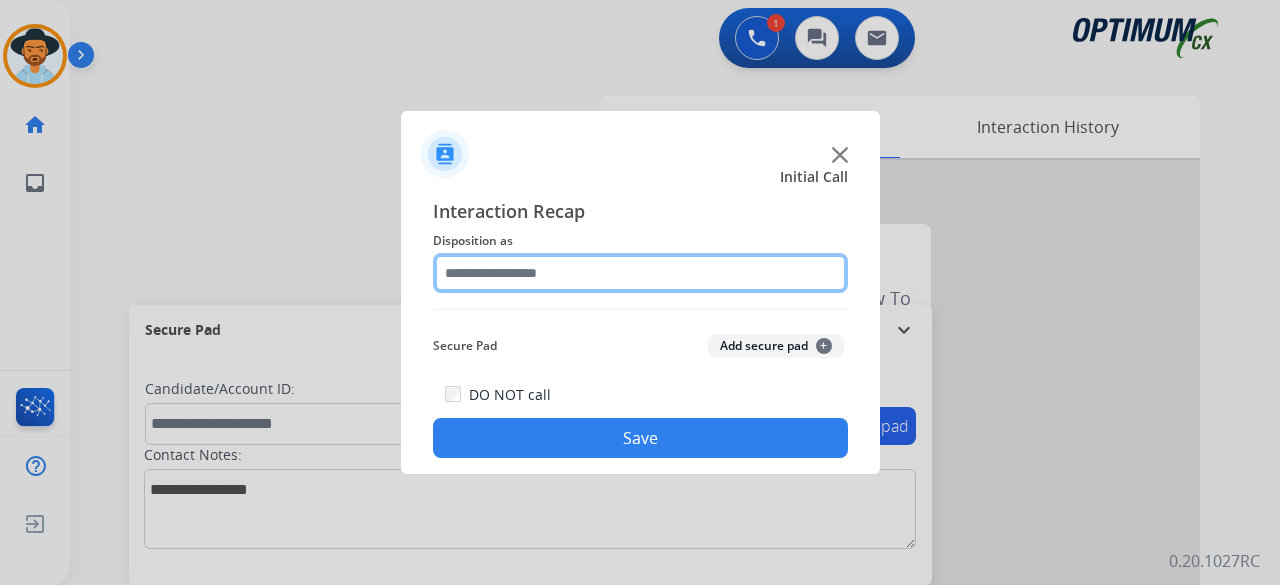 click 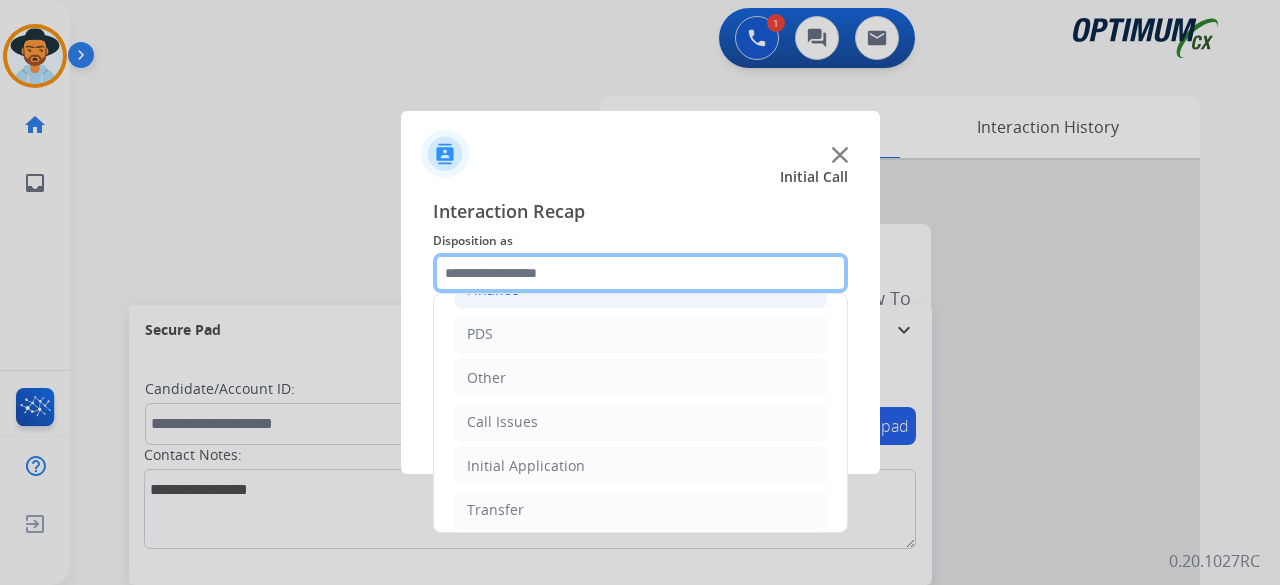 scroll, scrollTop: 130, scrollLeft: 0, axis: vertical 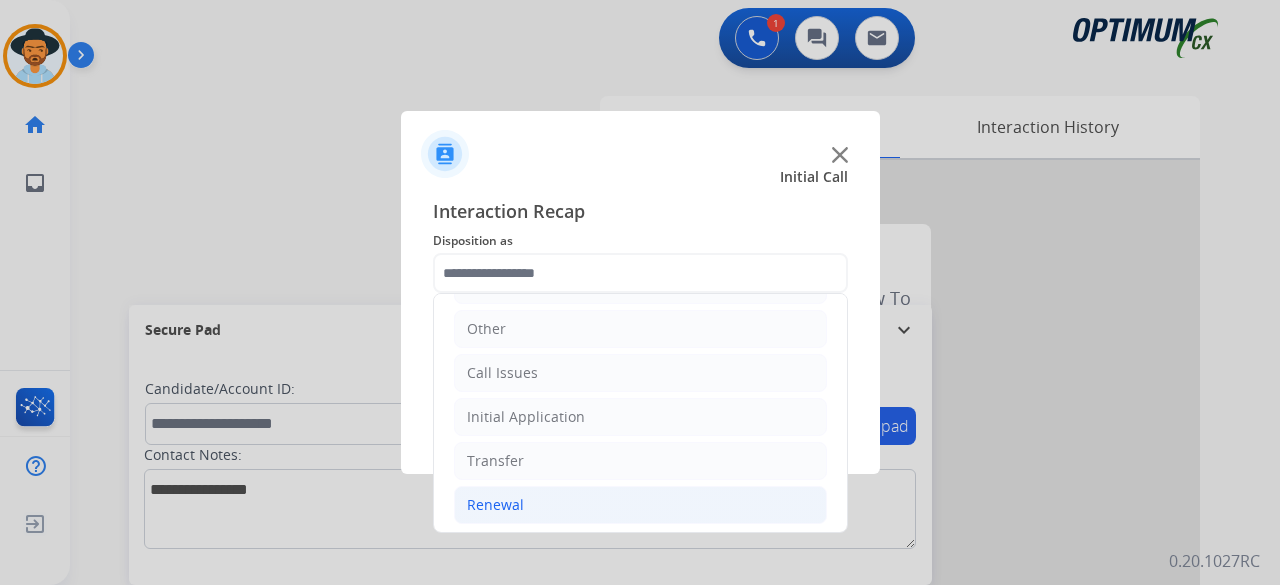 click on "Renewal" 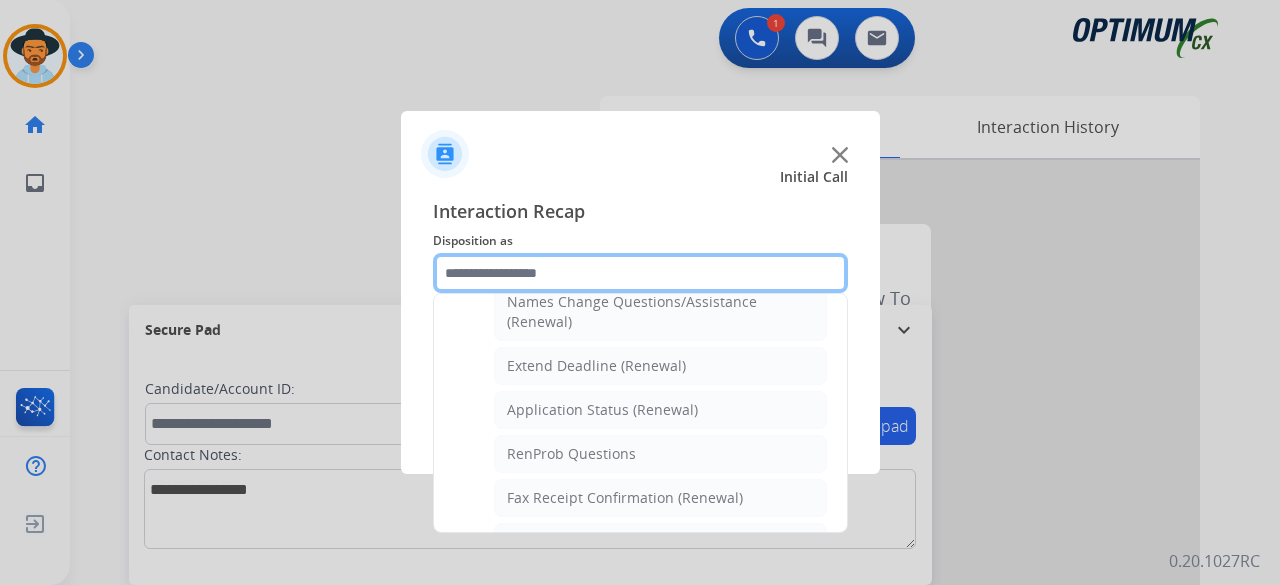 scroll, scrollTop: 410, scrollLeft: 0, axis: vertical 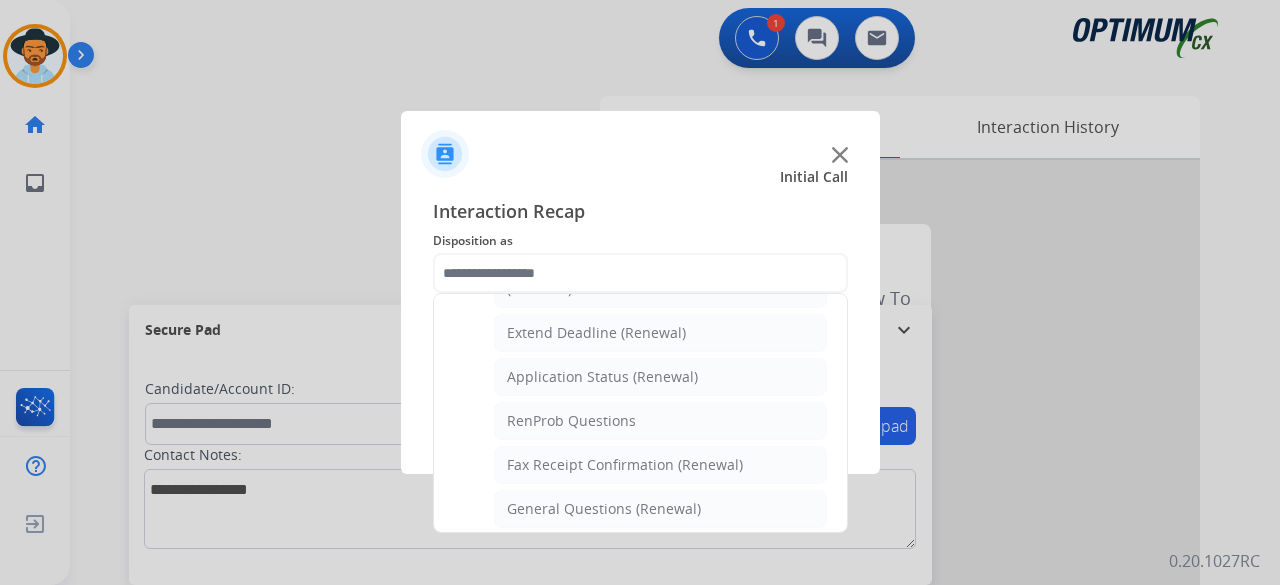 click on "General Questions (Renewal)" 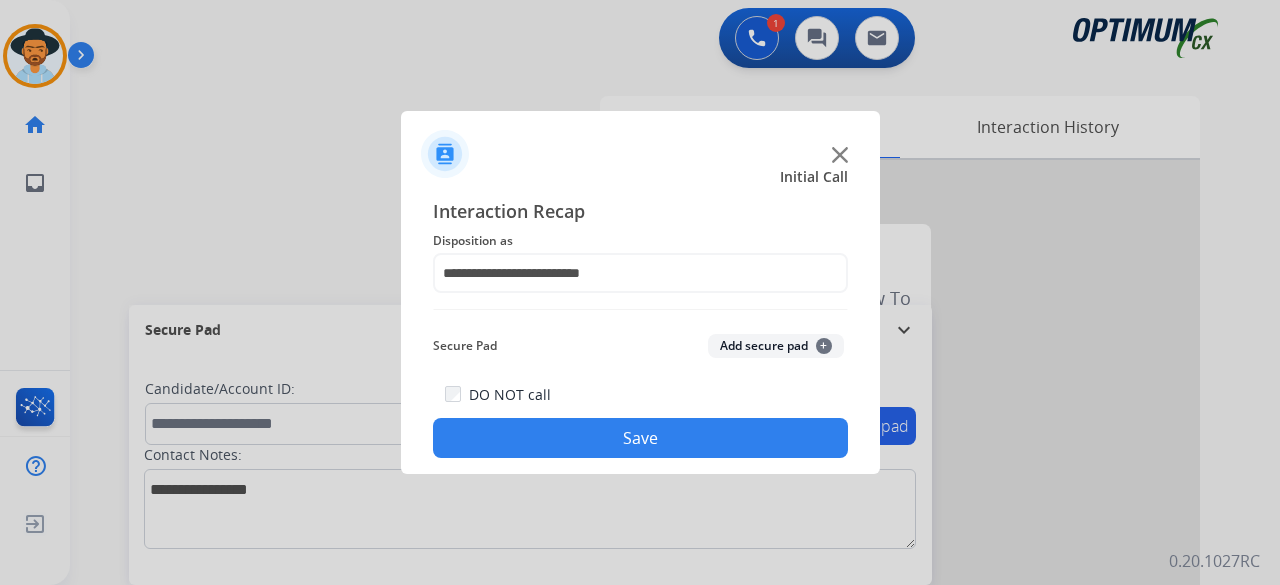 click on "Add secure pad  +" 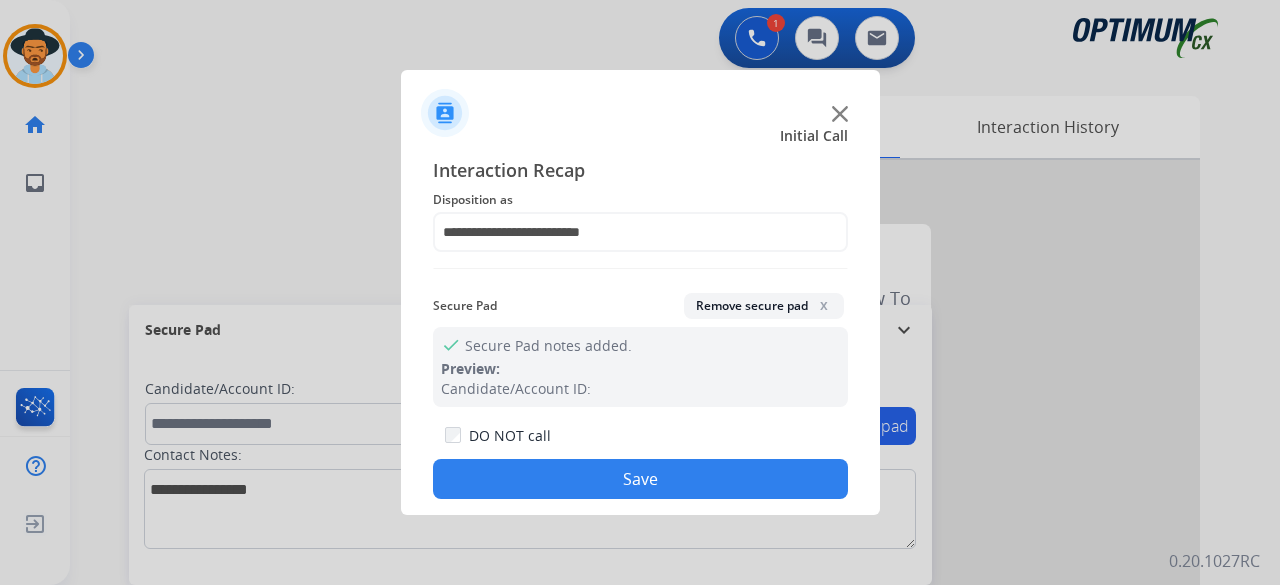 click on "Save" 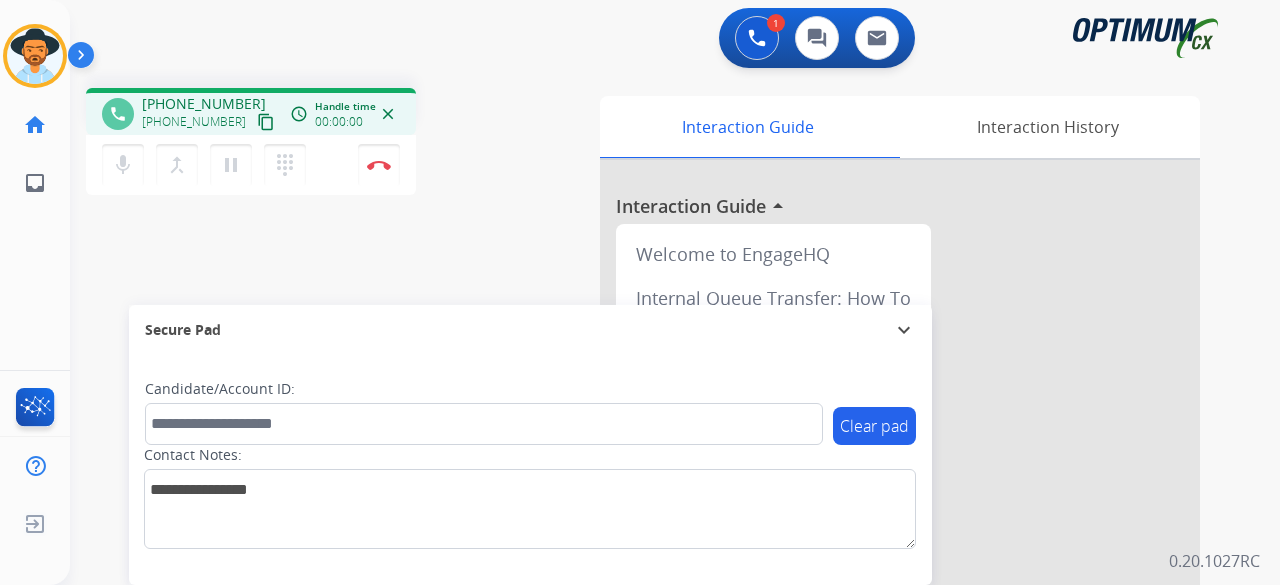click on "content_copy" at bounding box center (266, 122) 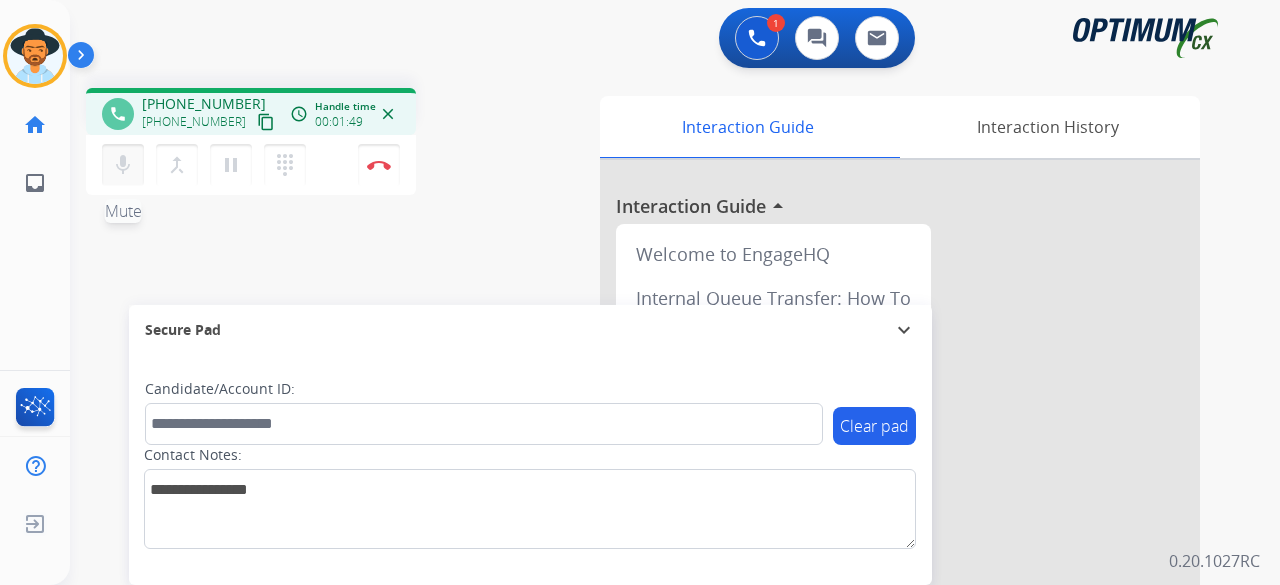 click on "mic" at bounding box center (123, 165) 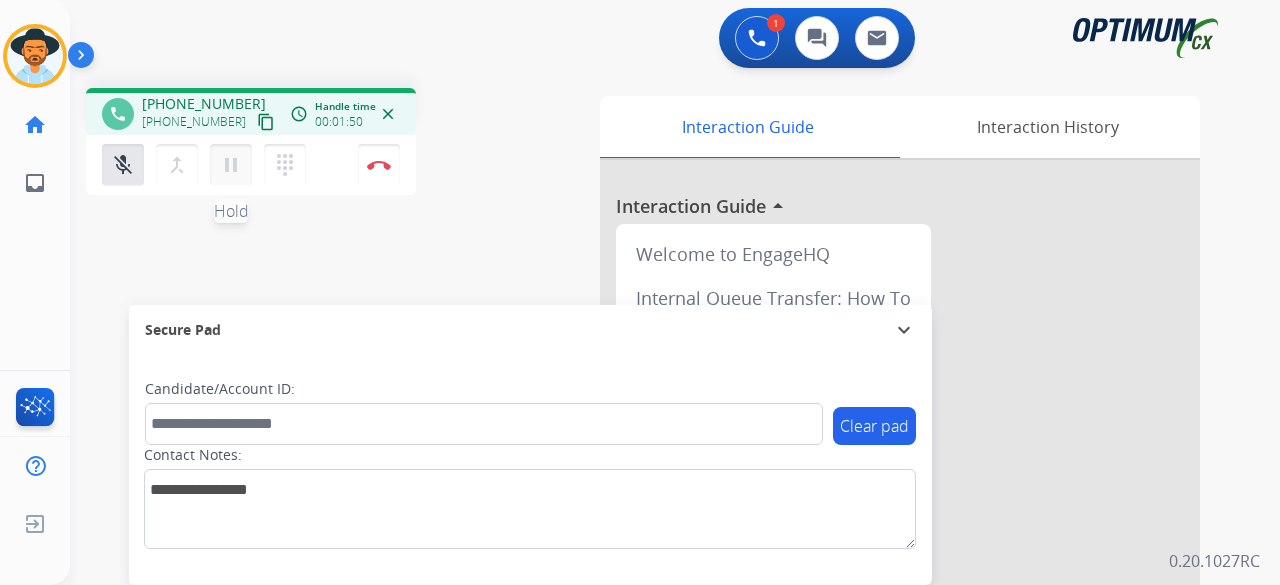click on "pause" at bounding box center (231, 165) 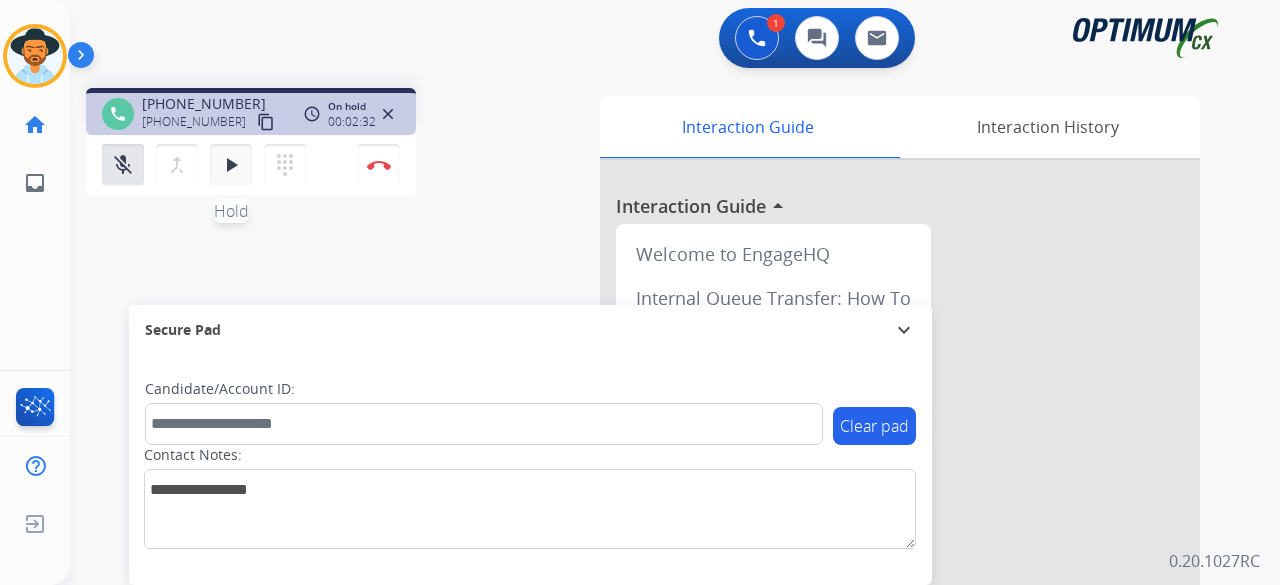 click on "play_arrow" at bounding box center [231, 165] 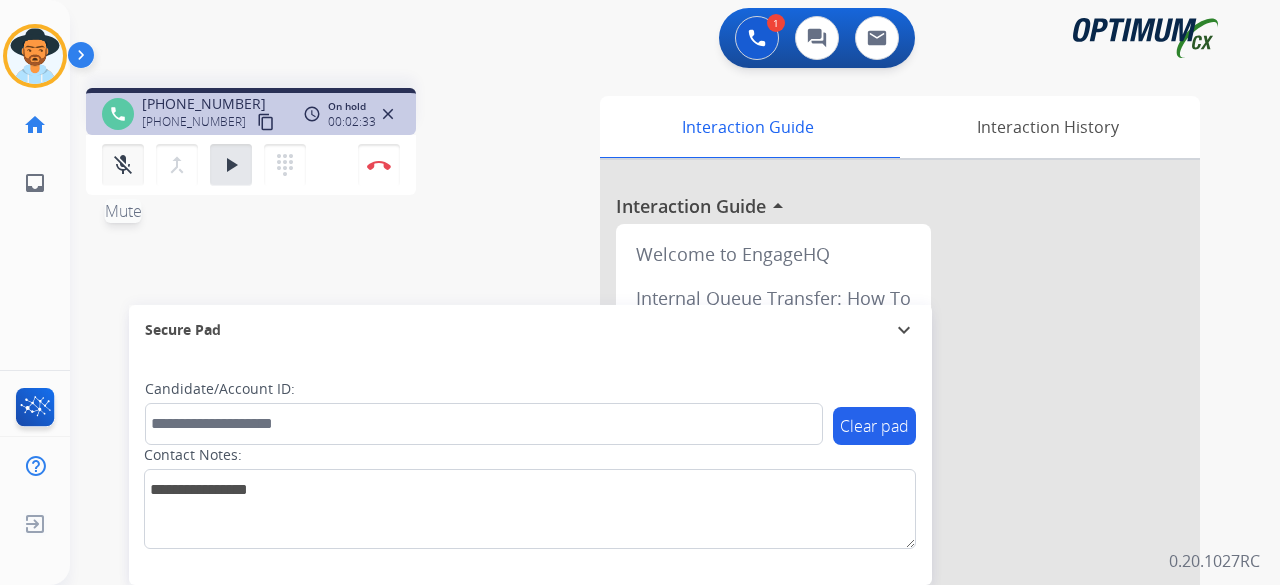 click on "mic_off" at bounding box center [123, 165] 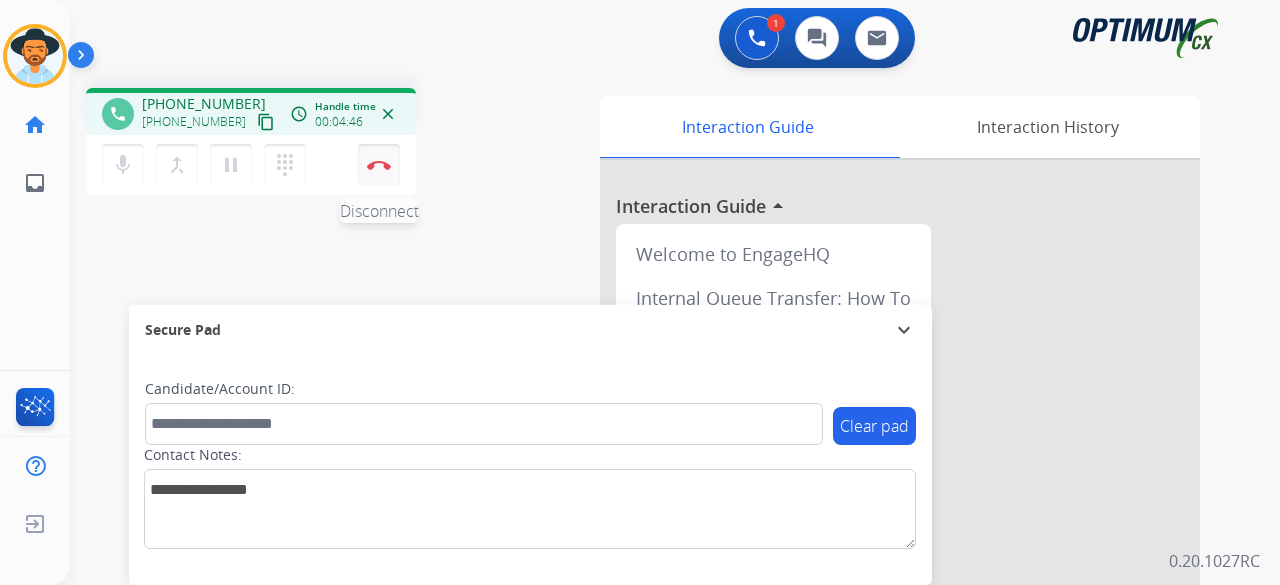 click on "Disconnect" at bounding box center [379, 165] 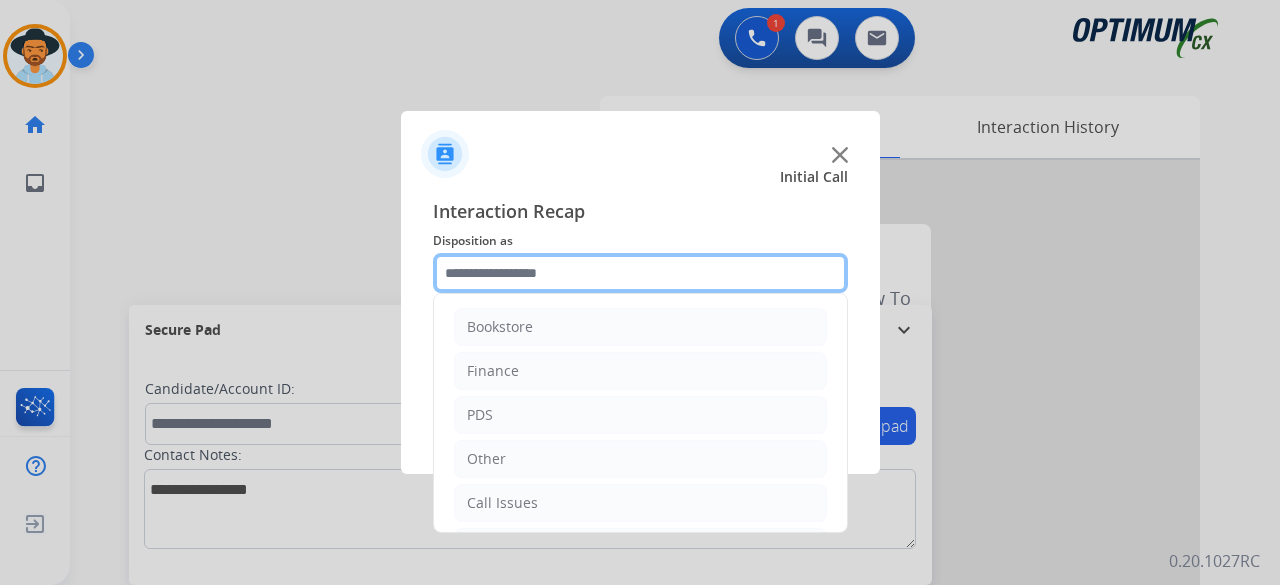 click 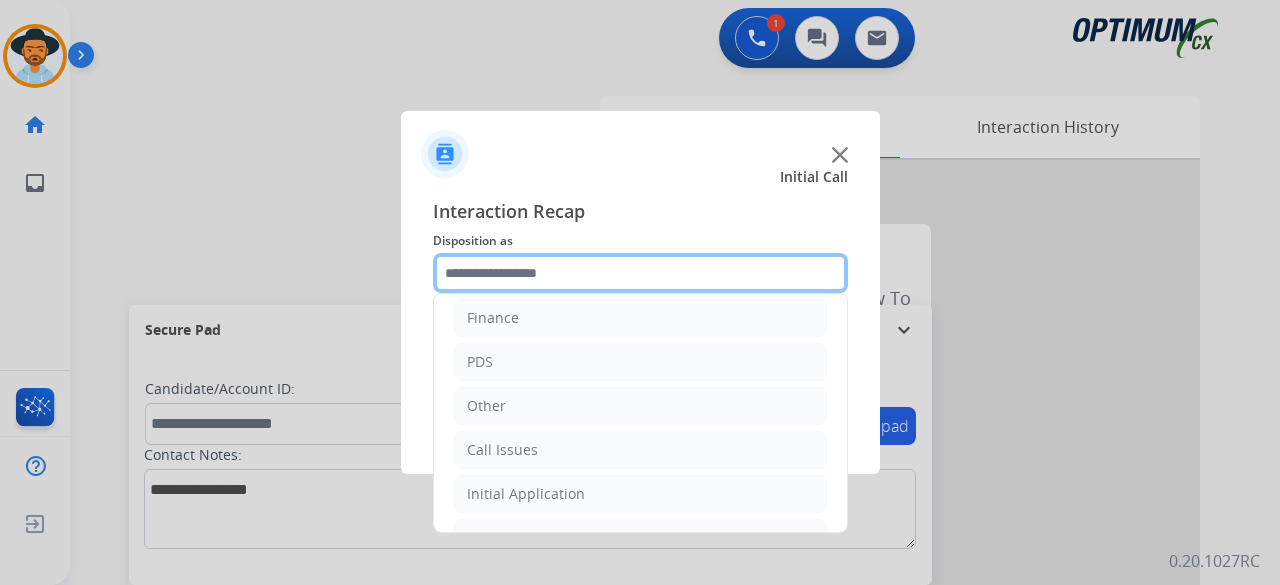 scroll, scrollTop: 130, scrollLeft: 0, axis: vertical 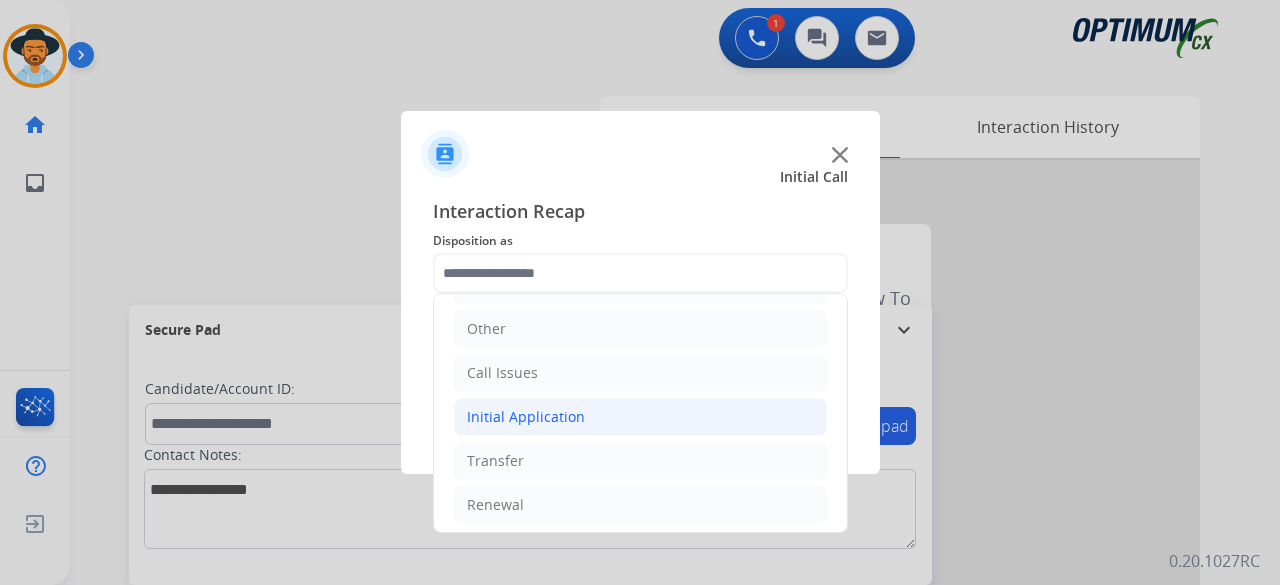 click on "Initial Application" 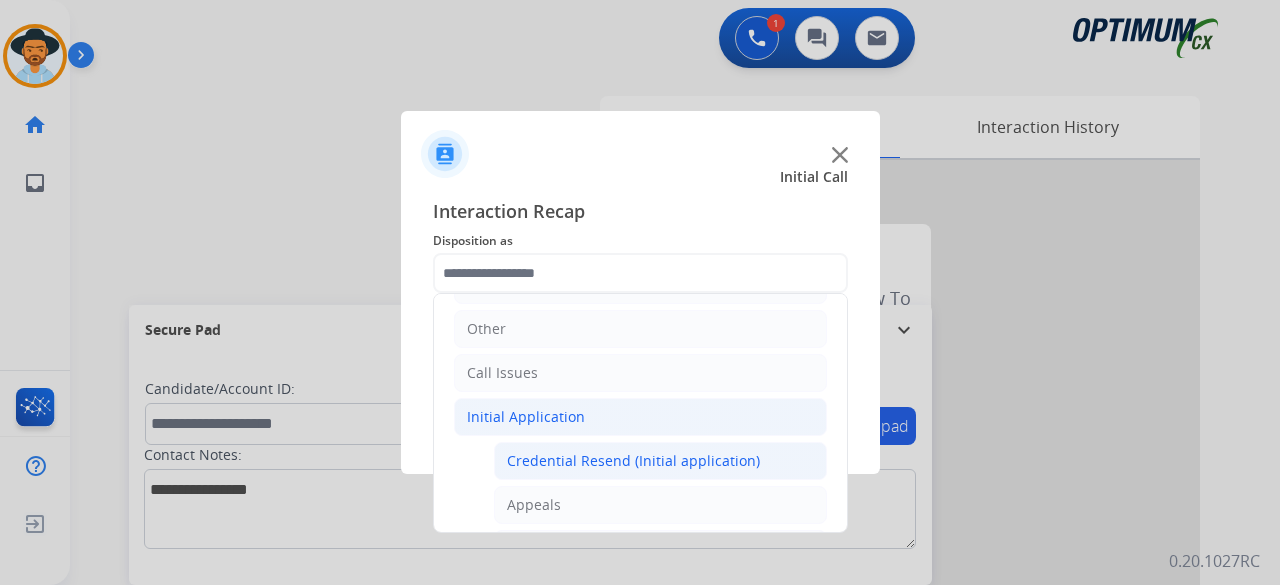 click on "Credential Resend (Initial application)" 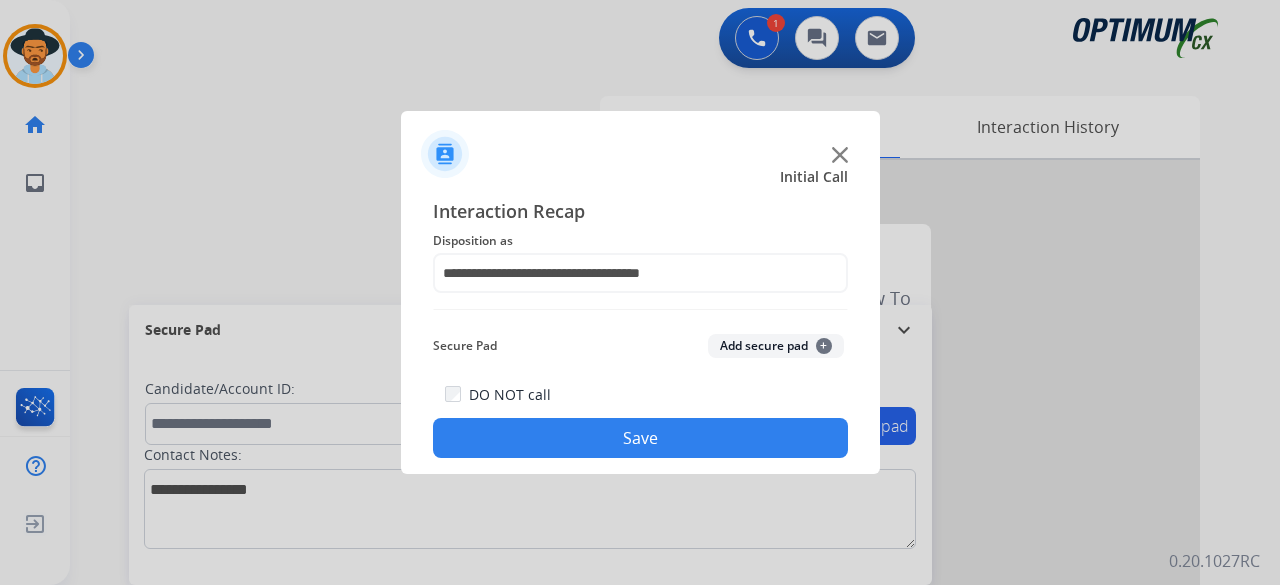 click on "Add secure pad  +" 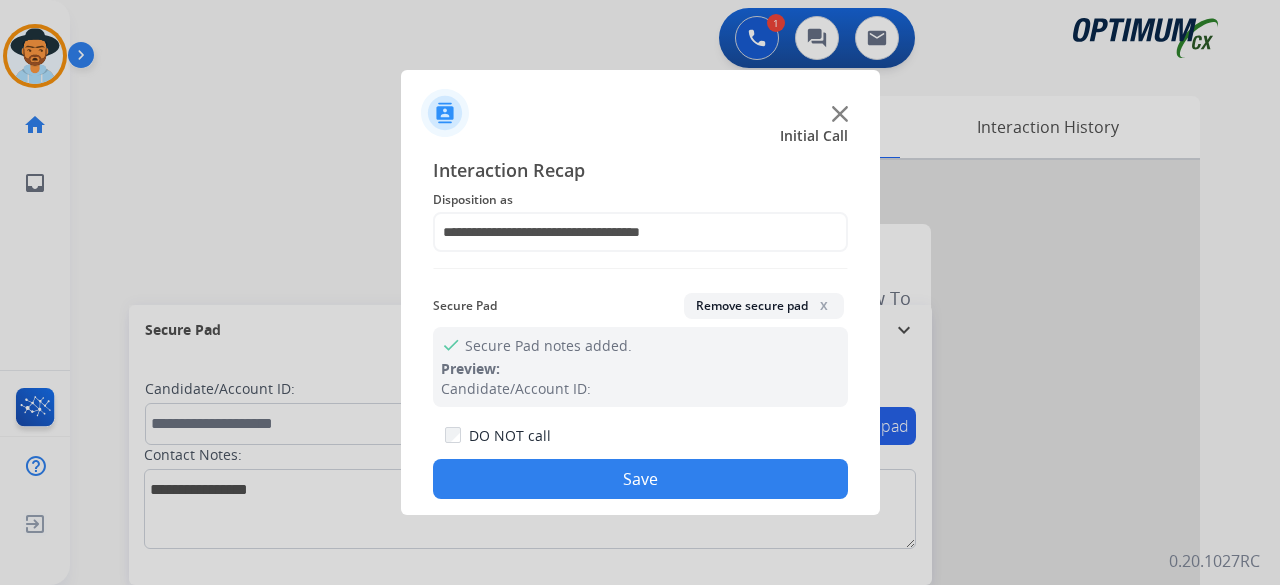 click on "Save" 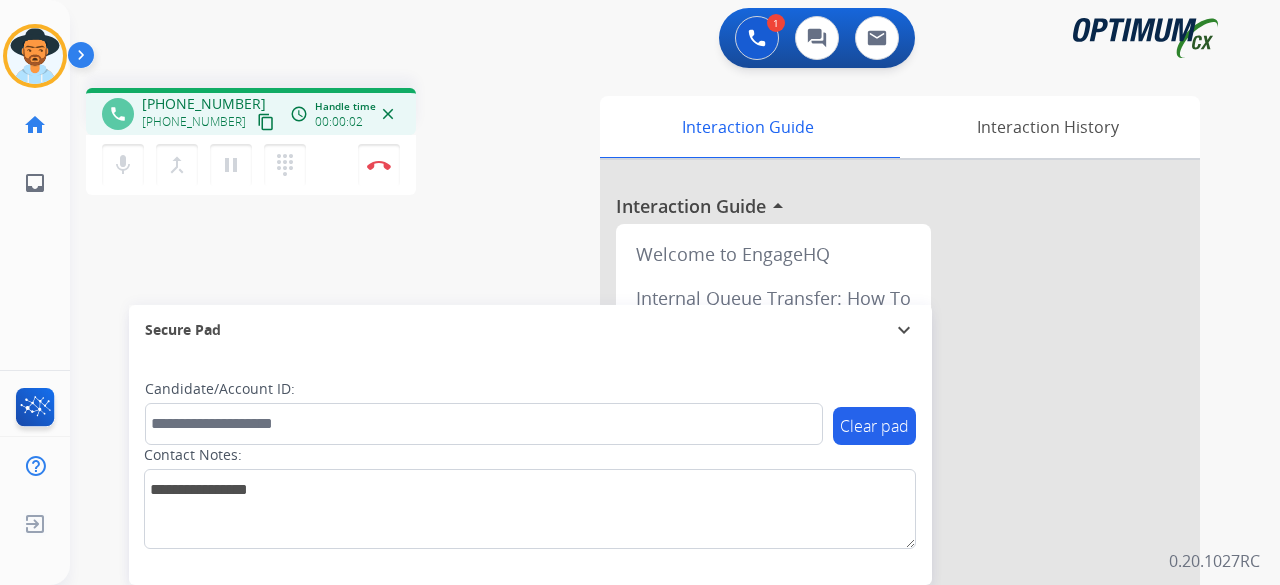 click on "content_copy" at bounding box center [266, 122] 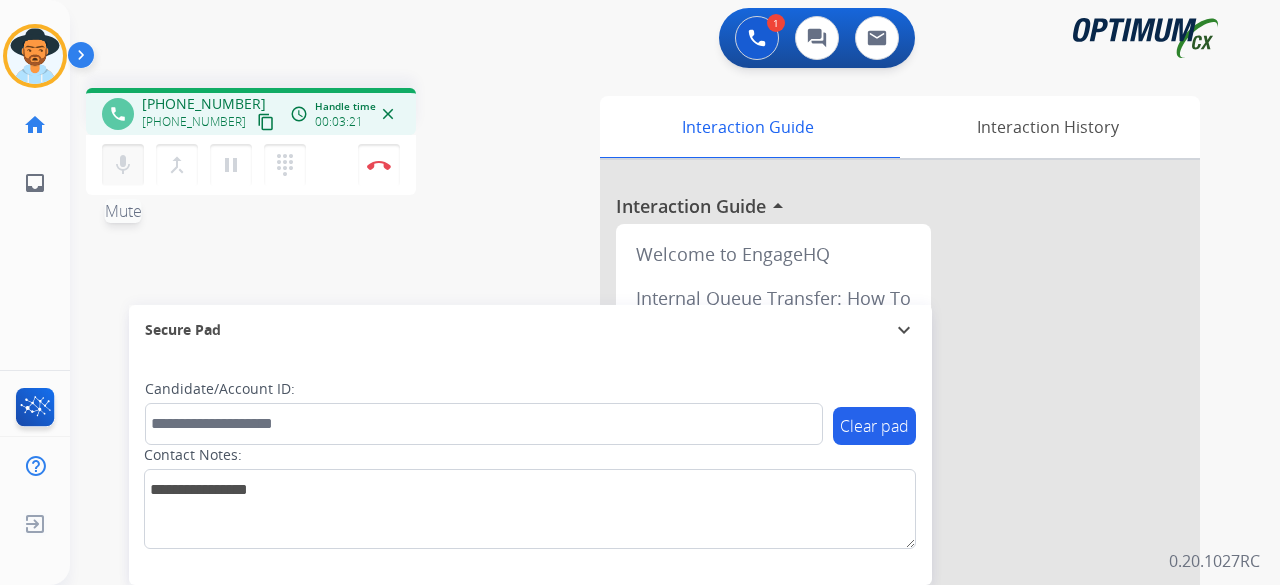 click on "mic" at bounding box center (123, 165) 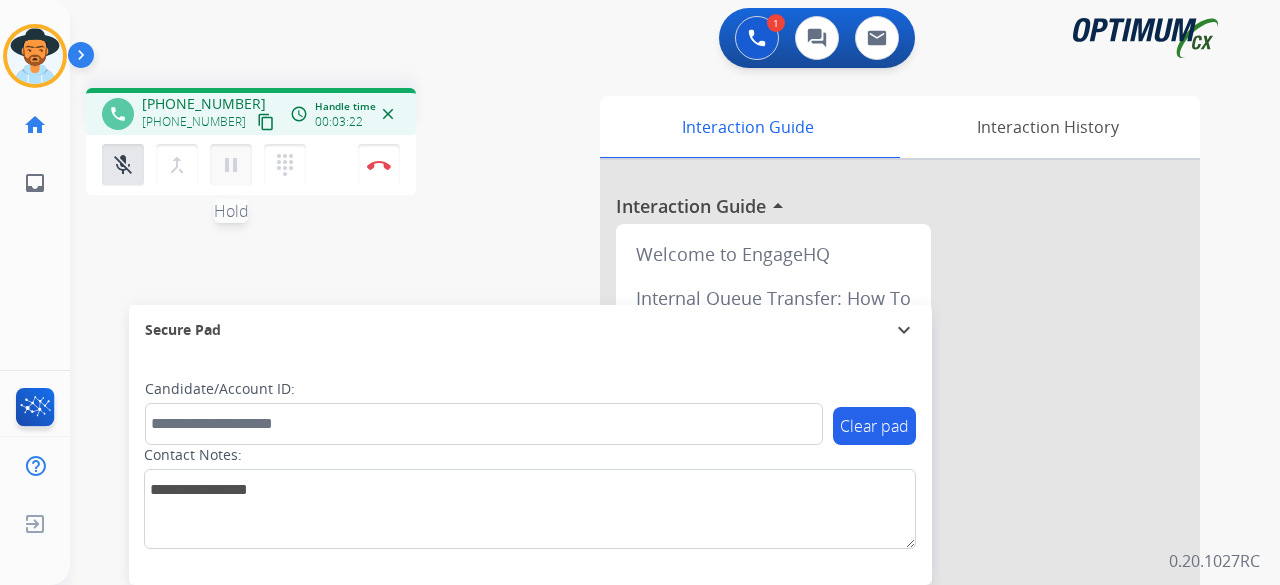 click on "pause" at bounding box center [231, 165] 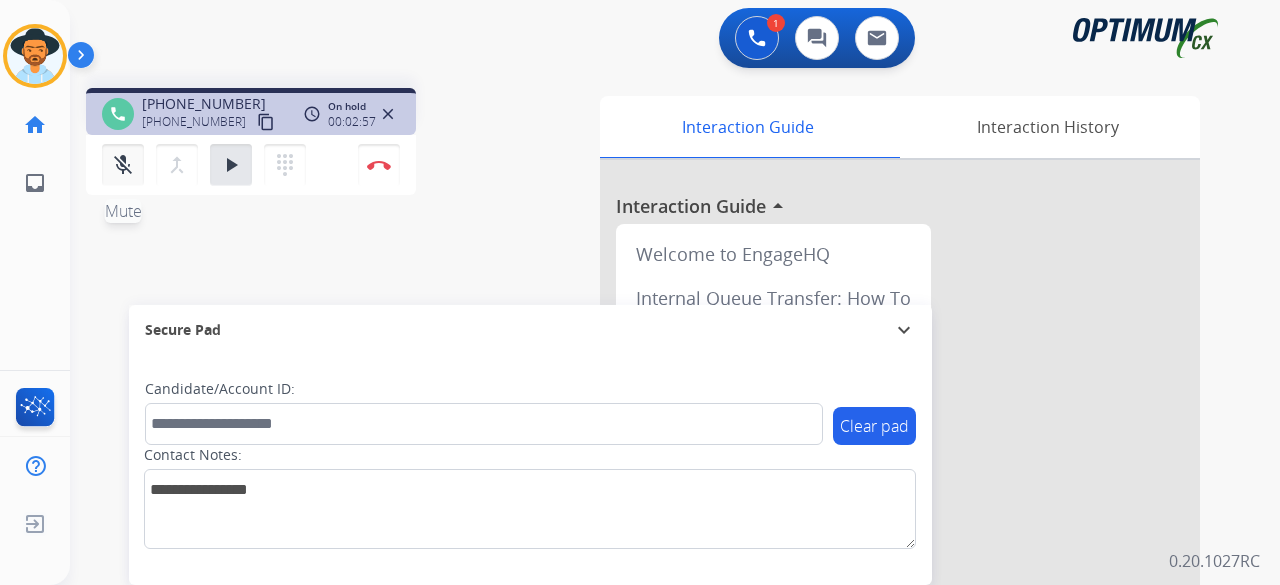 click on "mic_off" at bounding box center (123, 165) 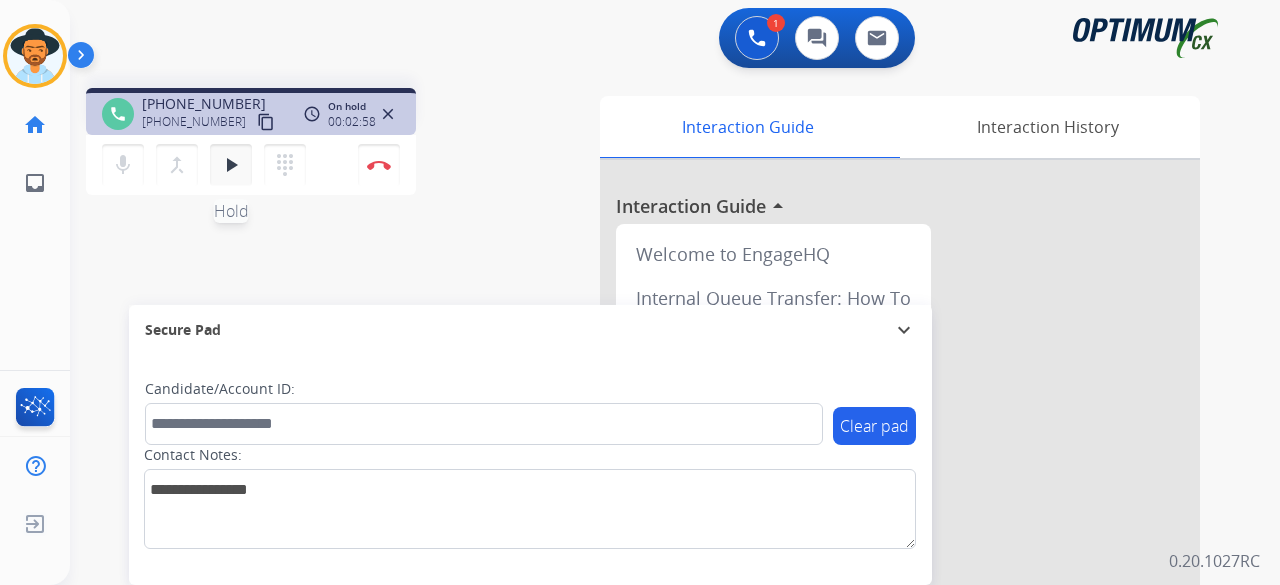 click on "play_arrow" at bounding box center [231, 165] 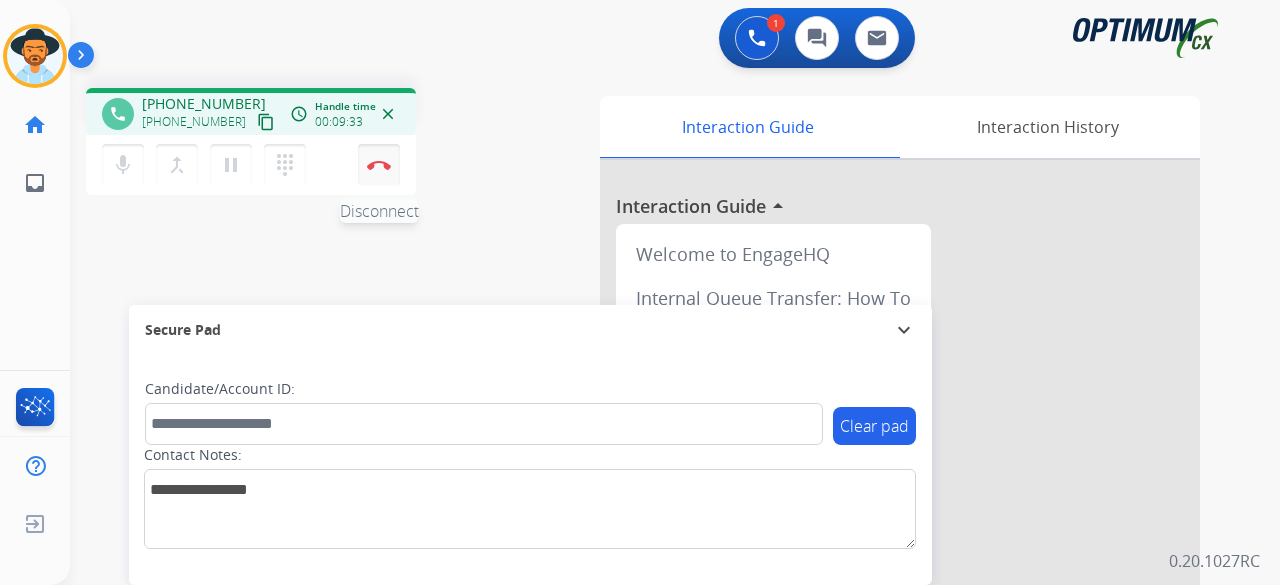 click at bounding box center (379, 165) 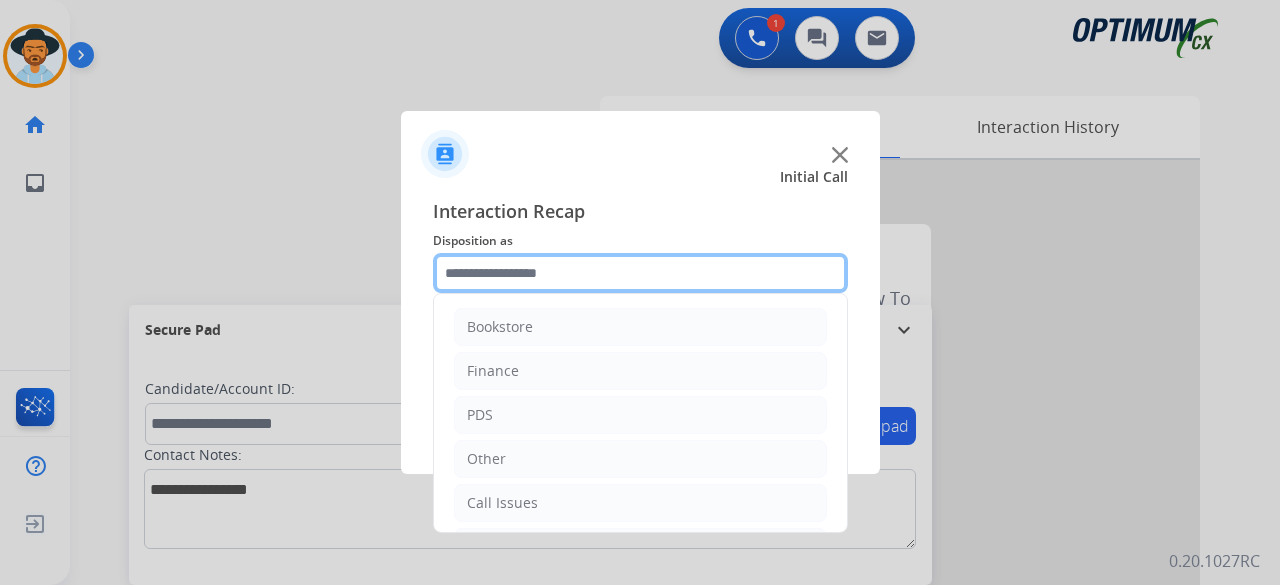 click 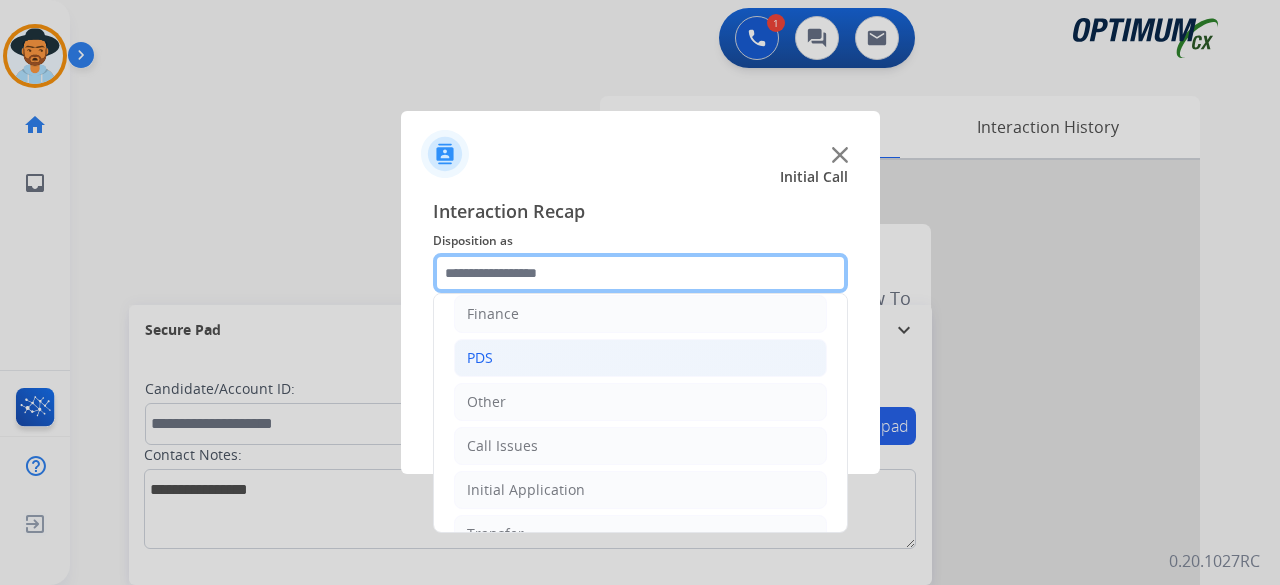 scroll, scrollTop: 130, scrollLeft: 0, axis: vertical 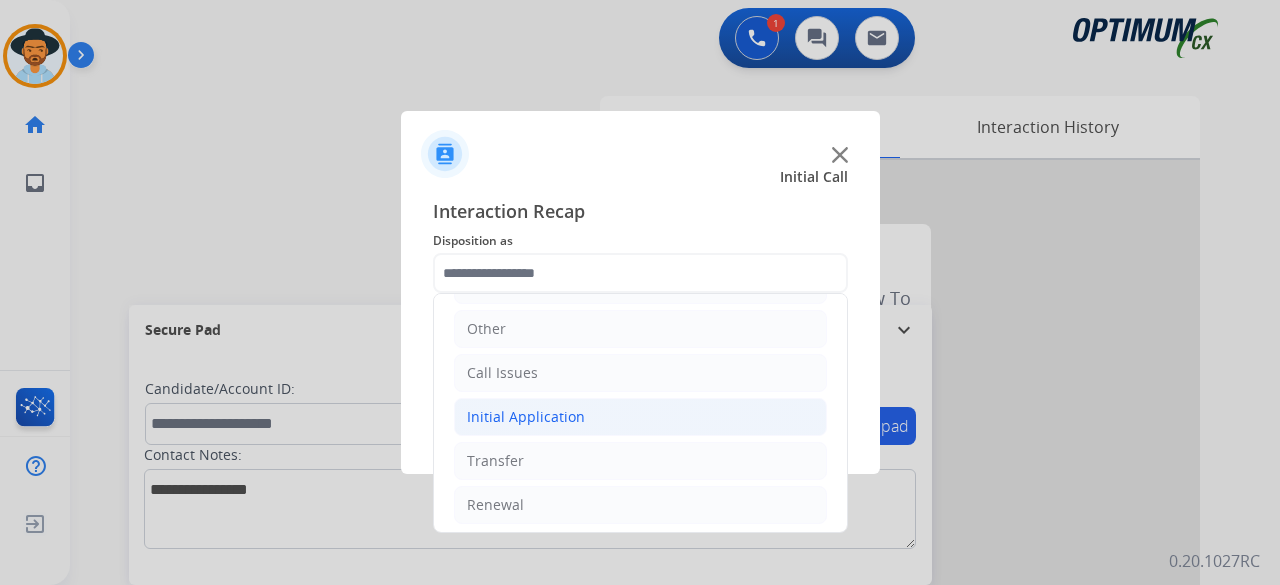 click on "Initial Application" 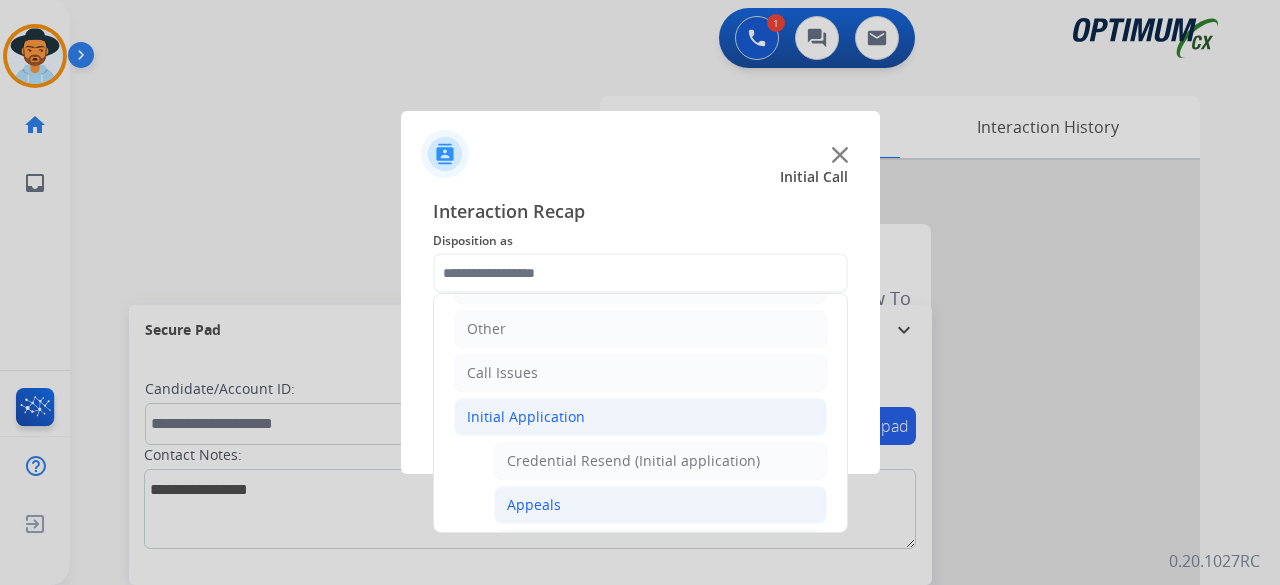 click on "Appeals" 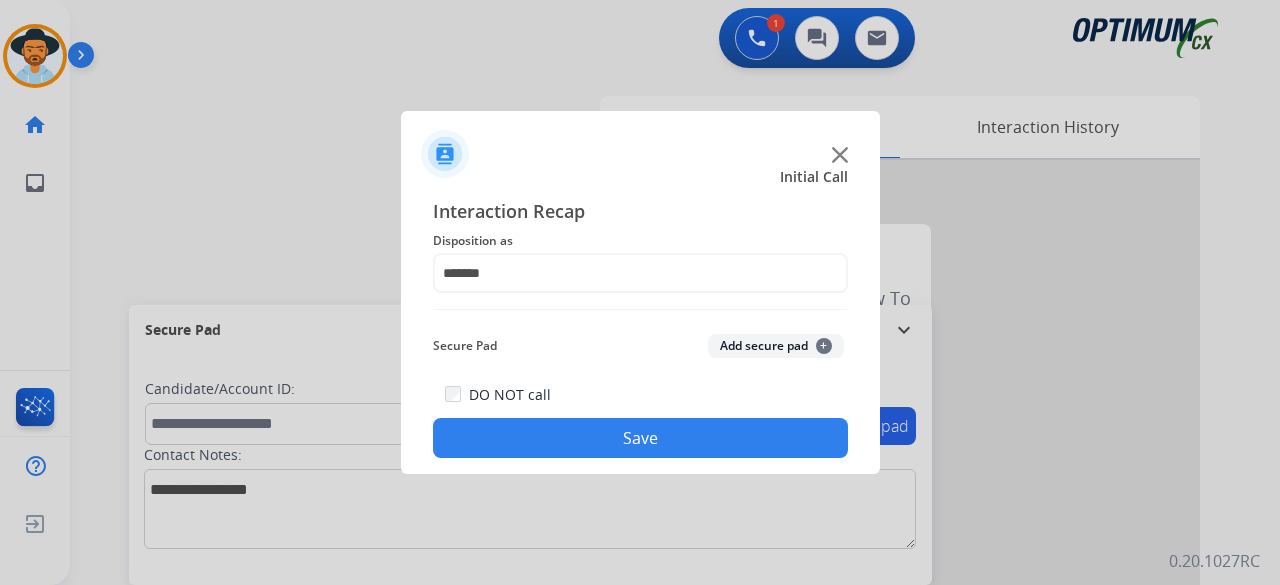 click on "Add secure pad  +" 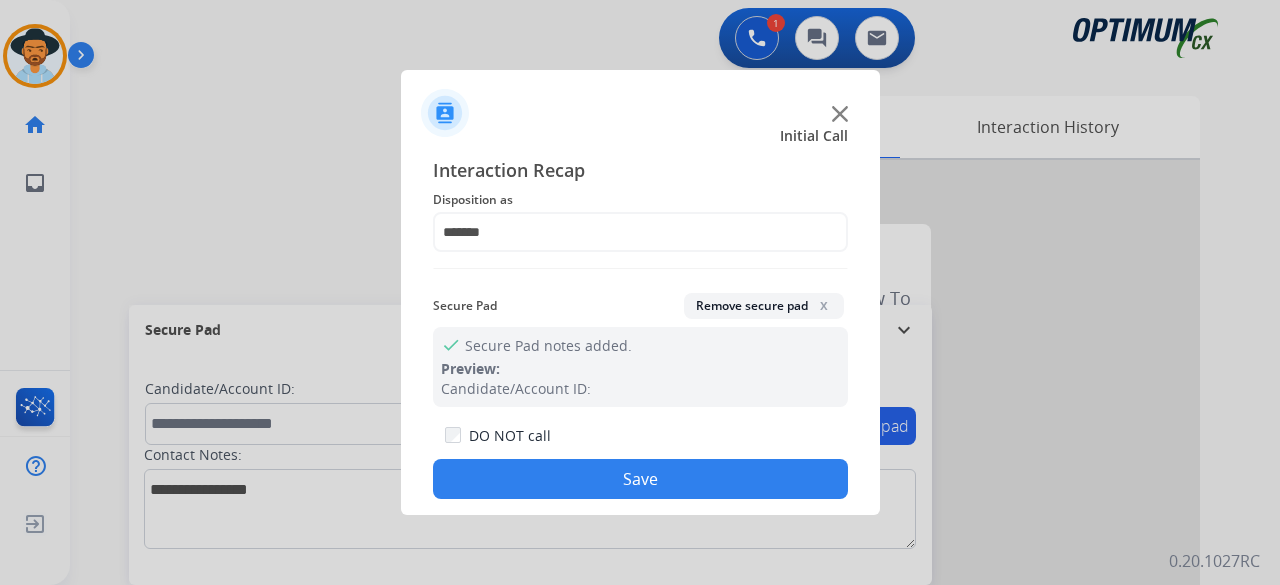 click on "Save" 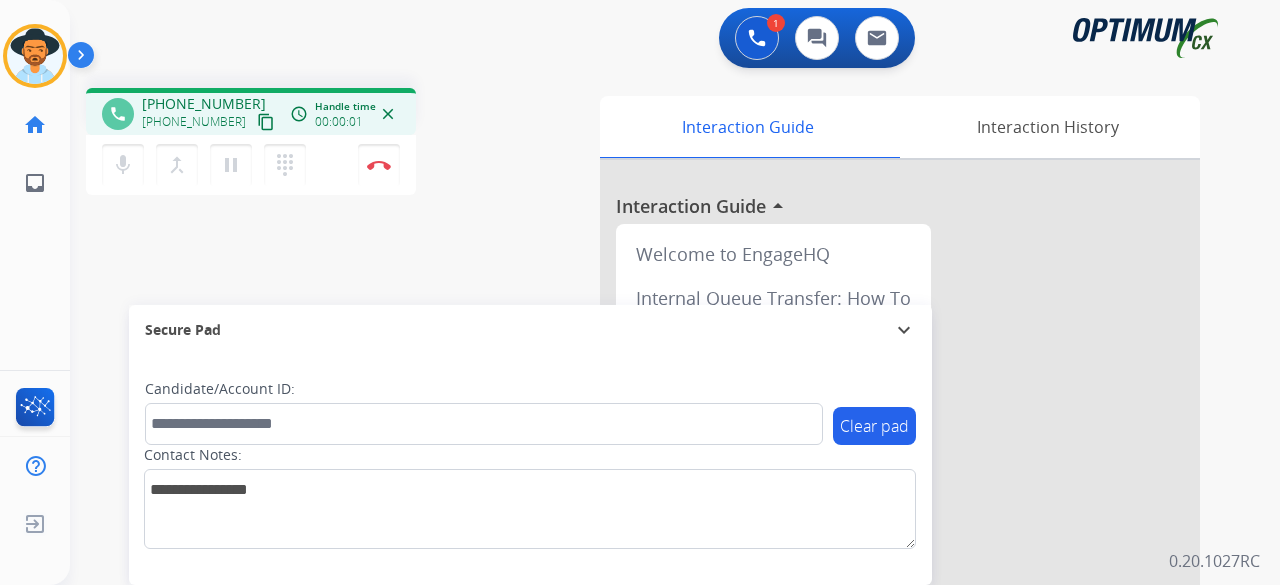 click on "content_copy" at bounding box center [266, 122] 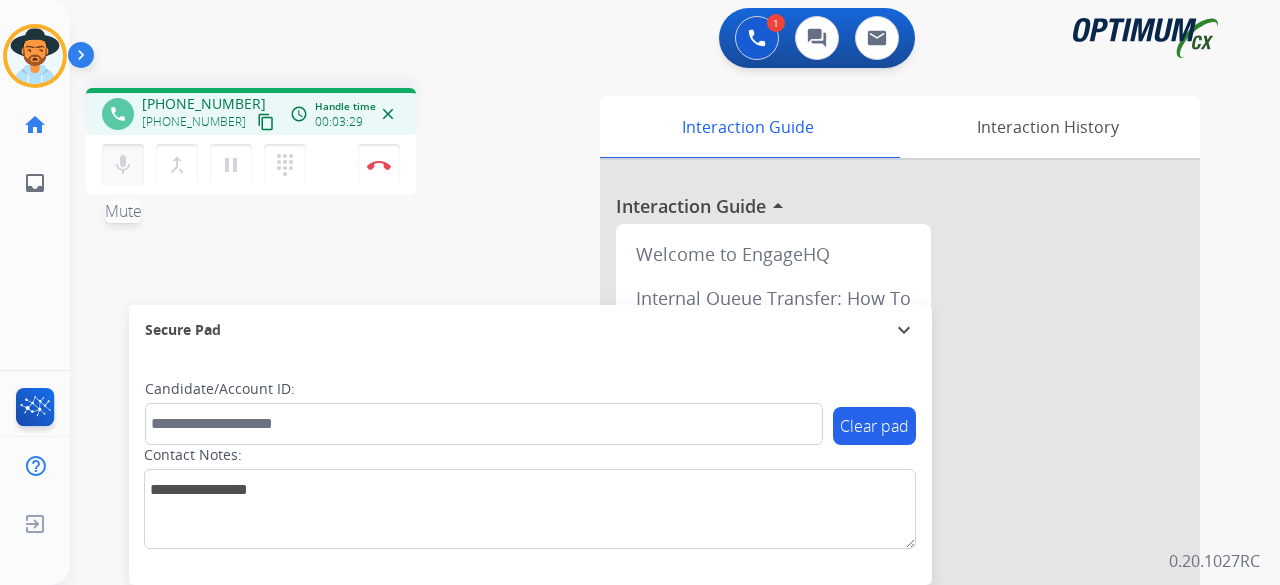 click on "mic" at bounding box center (123, 165) 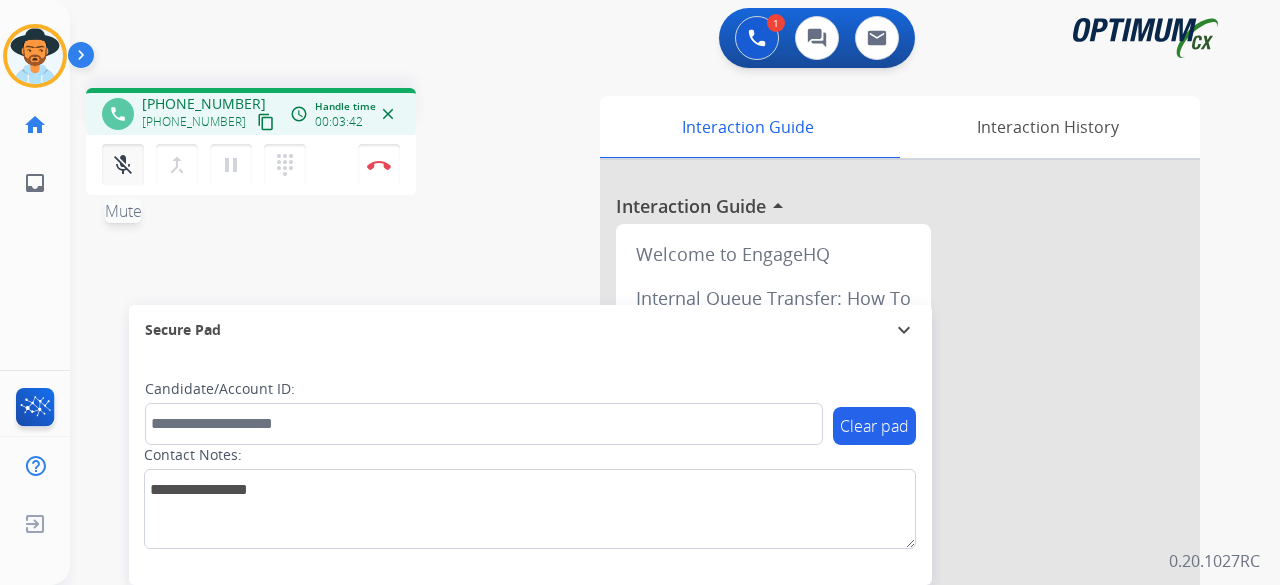 click on "mic_off" at bounding box center [123, 165] 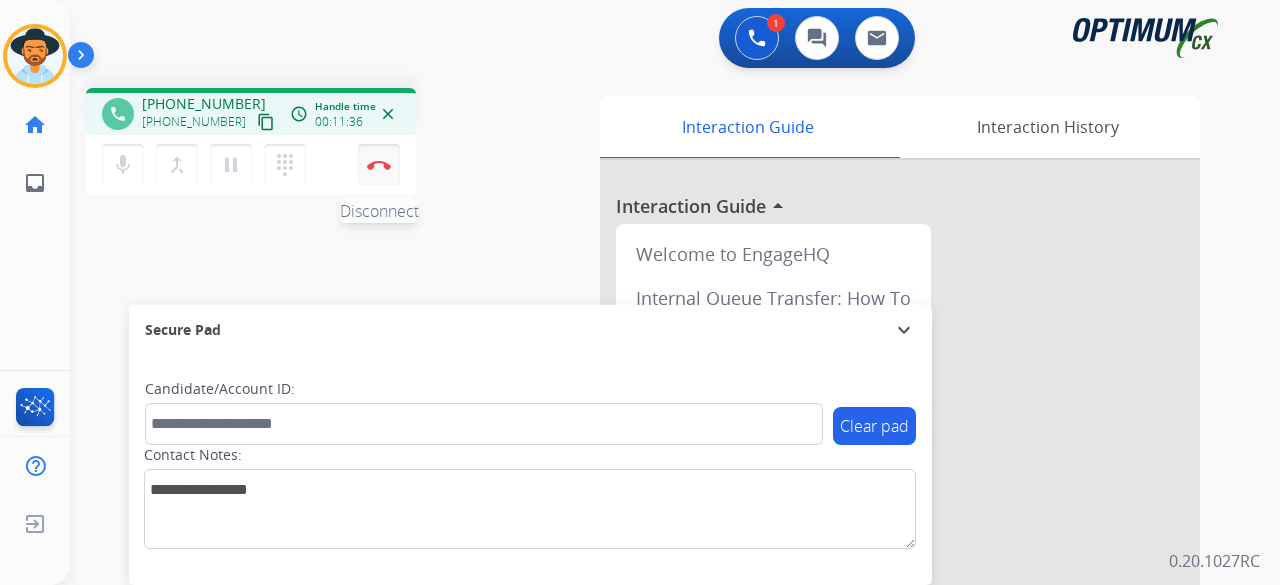click on "Disconnect" at bounding box center (379, 165) 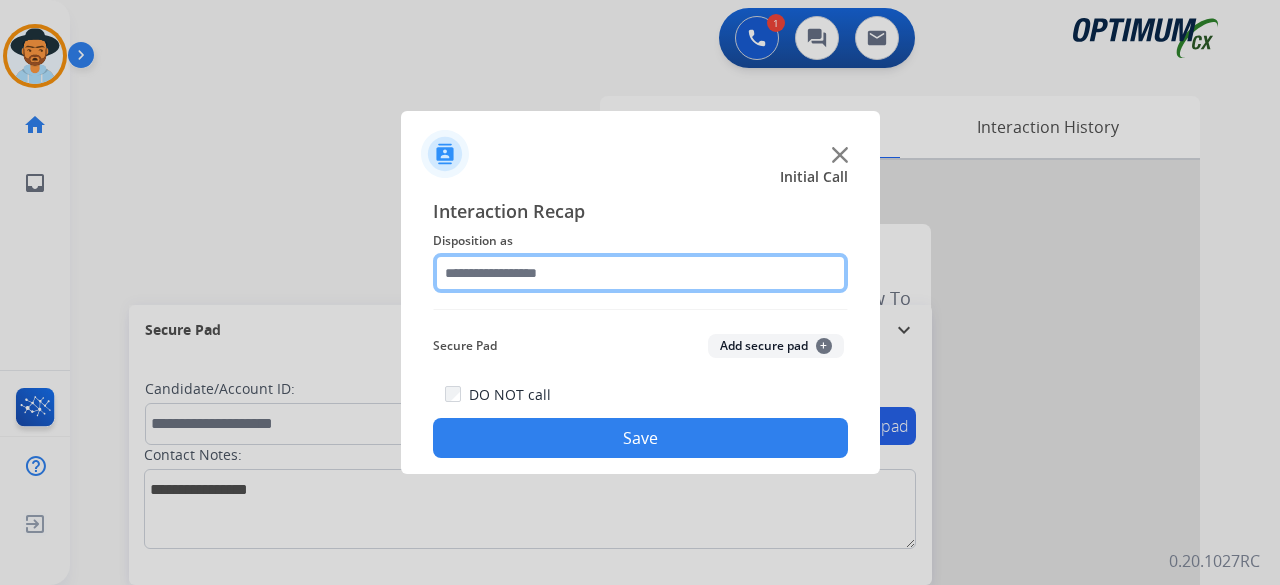 click 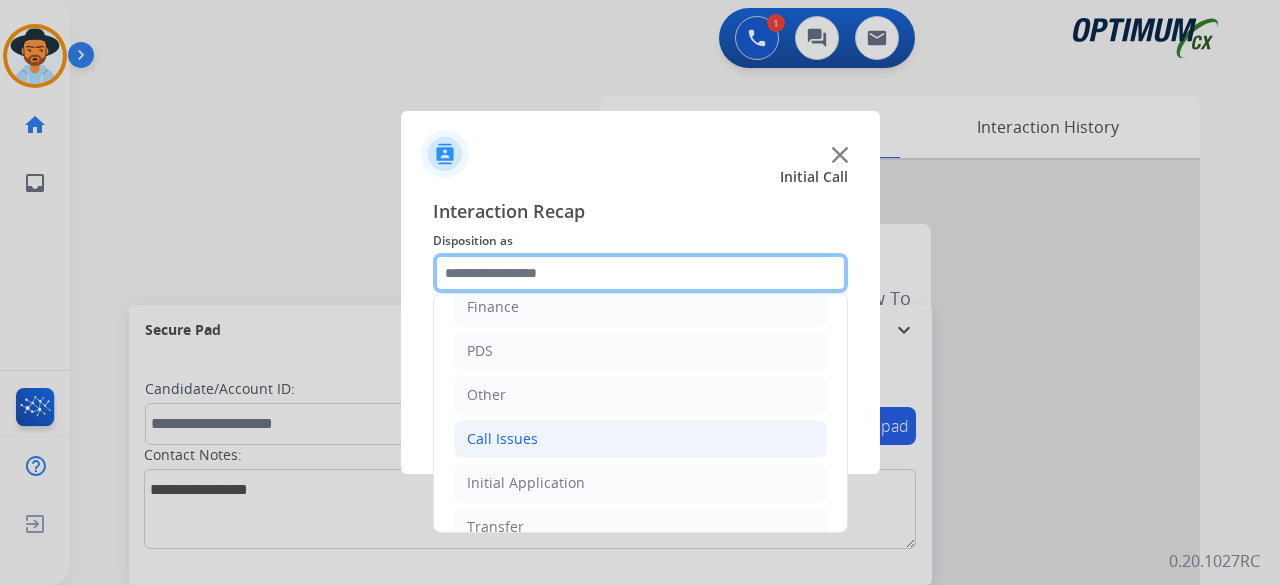 scroll, scrollTop: 130, scrollLeft: 0, axis: vertical 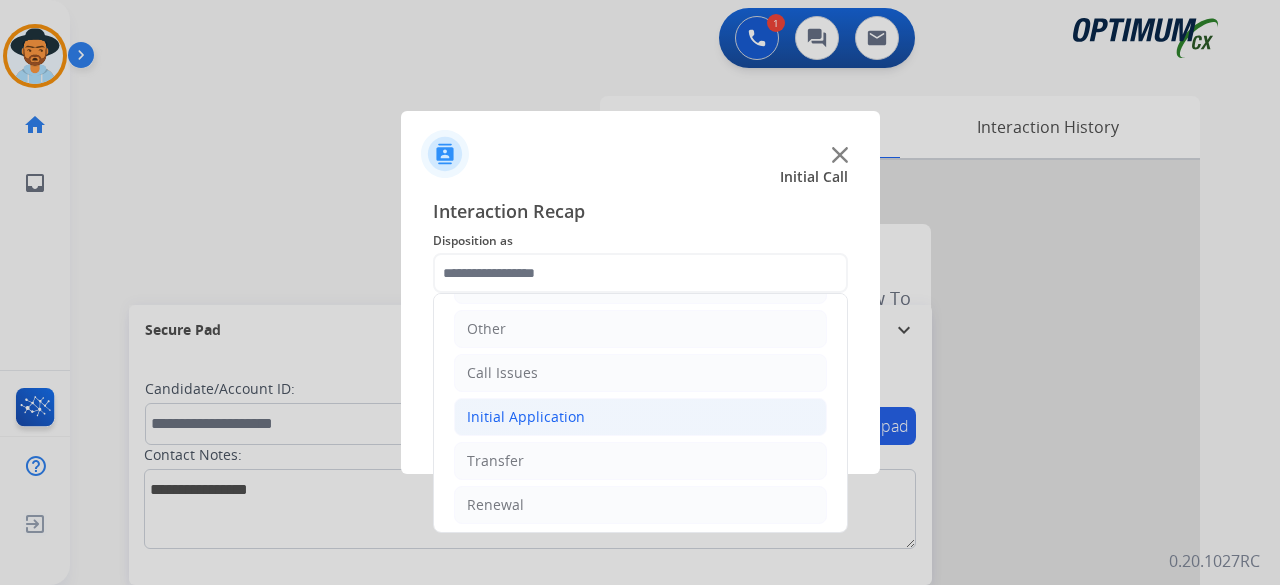 click on "Initial Application" 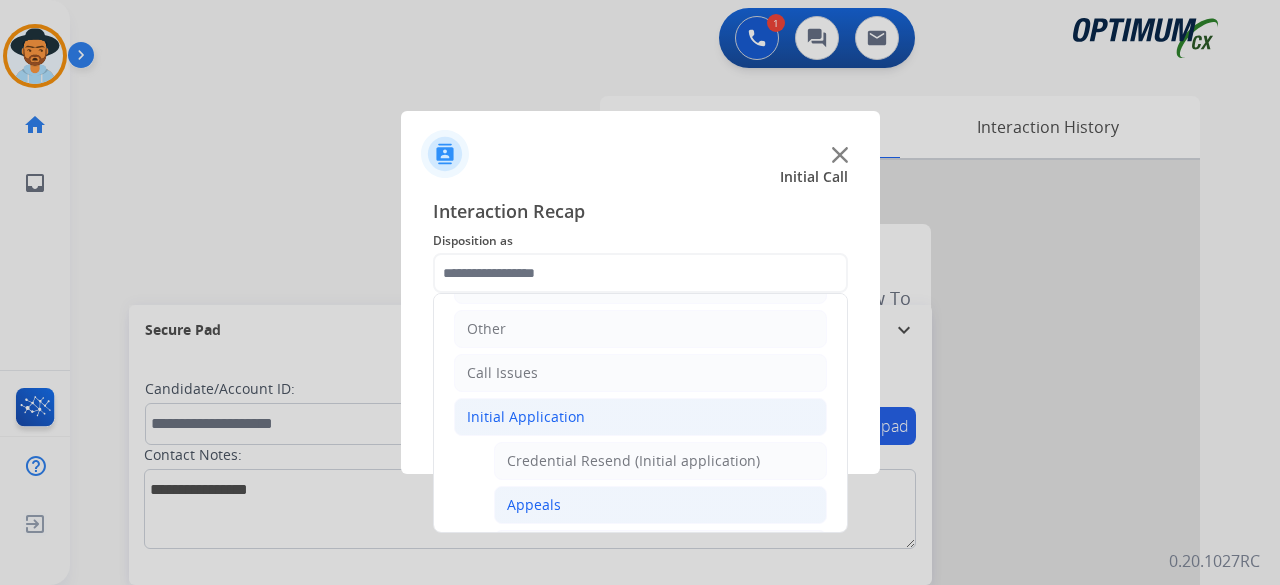 click on "Appeals" 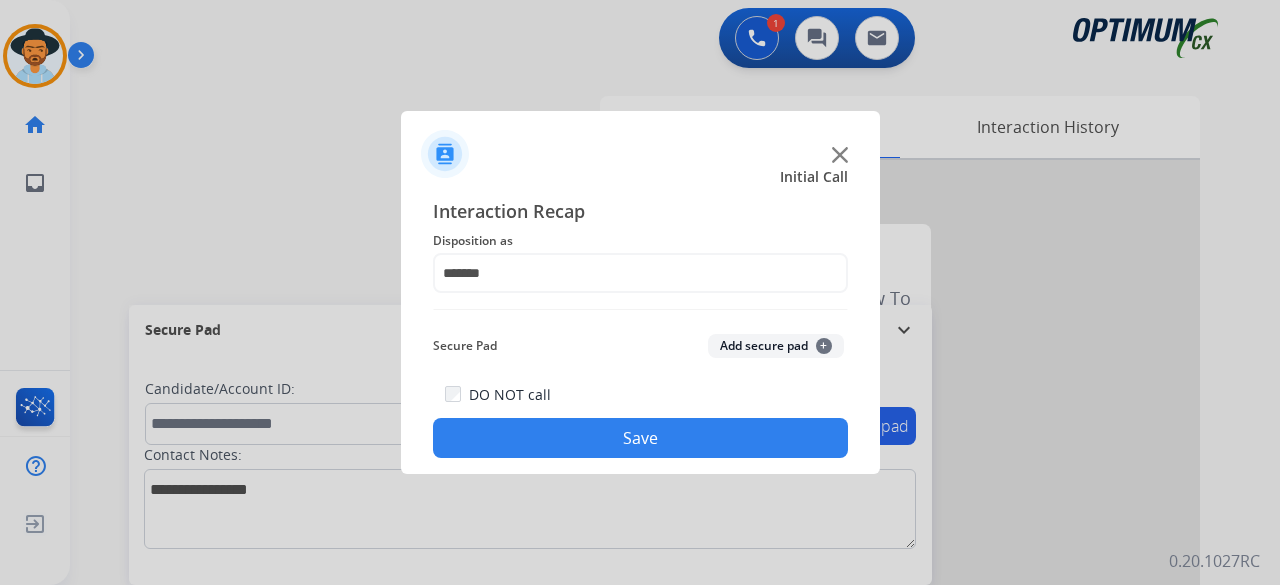 click on "Add secure pad  +" 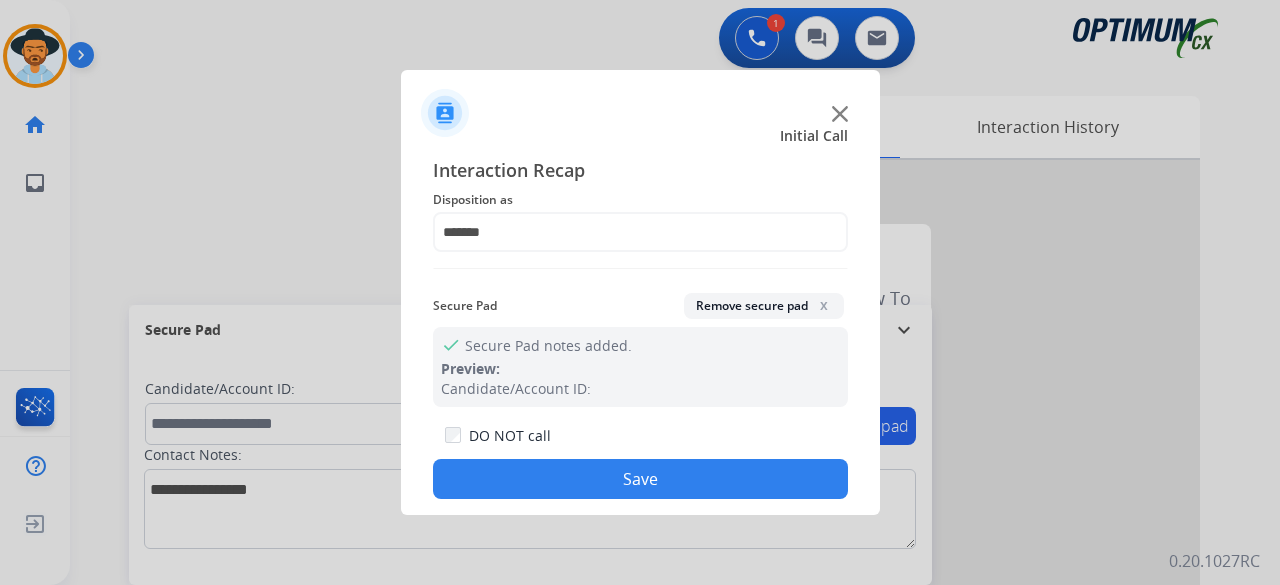 click on "Save" 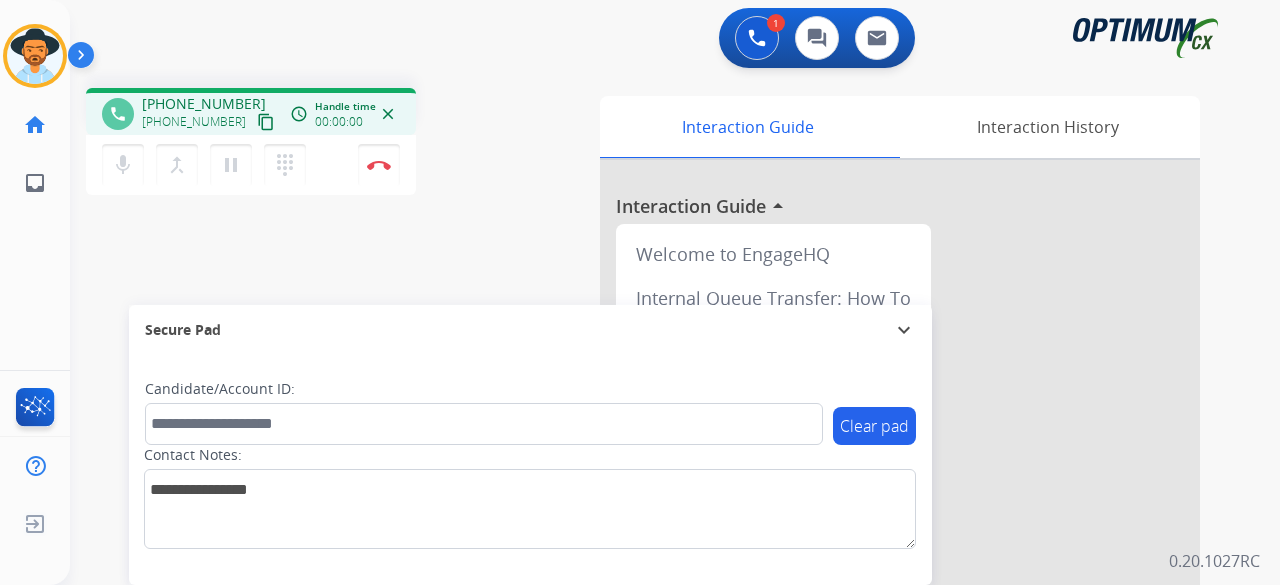 click on "content_copy" at bounding box center [266, 122] 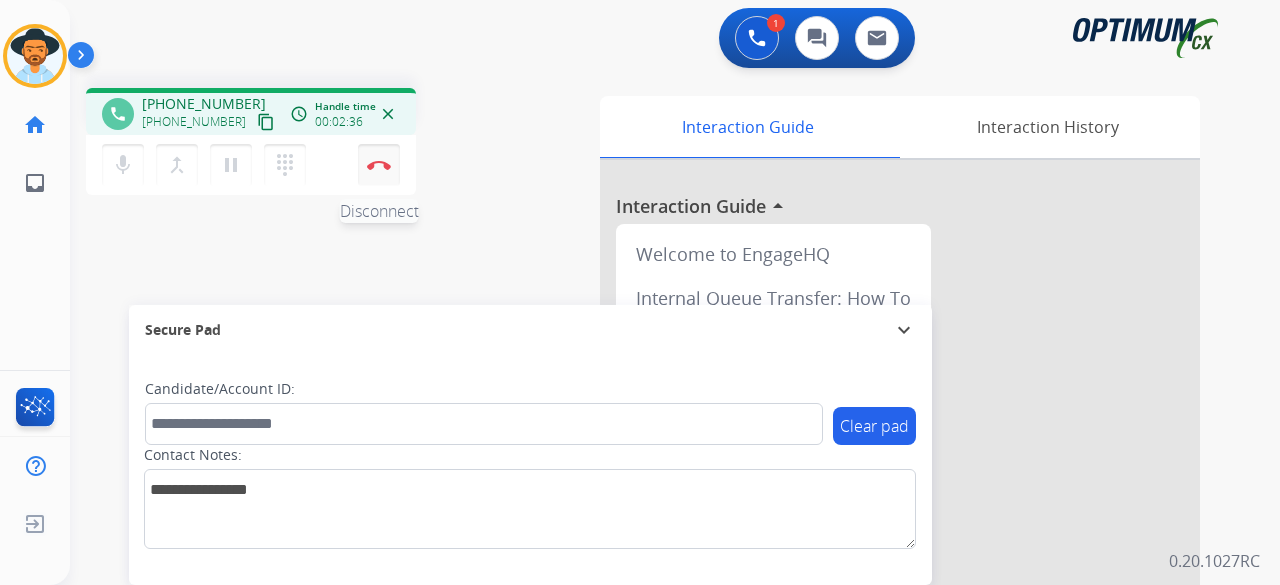 click on "Disconnect" at bounding box center (379, 165) 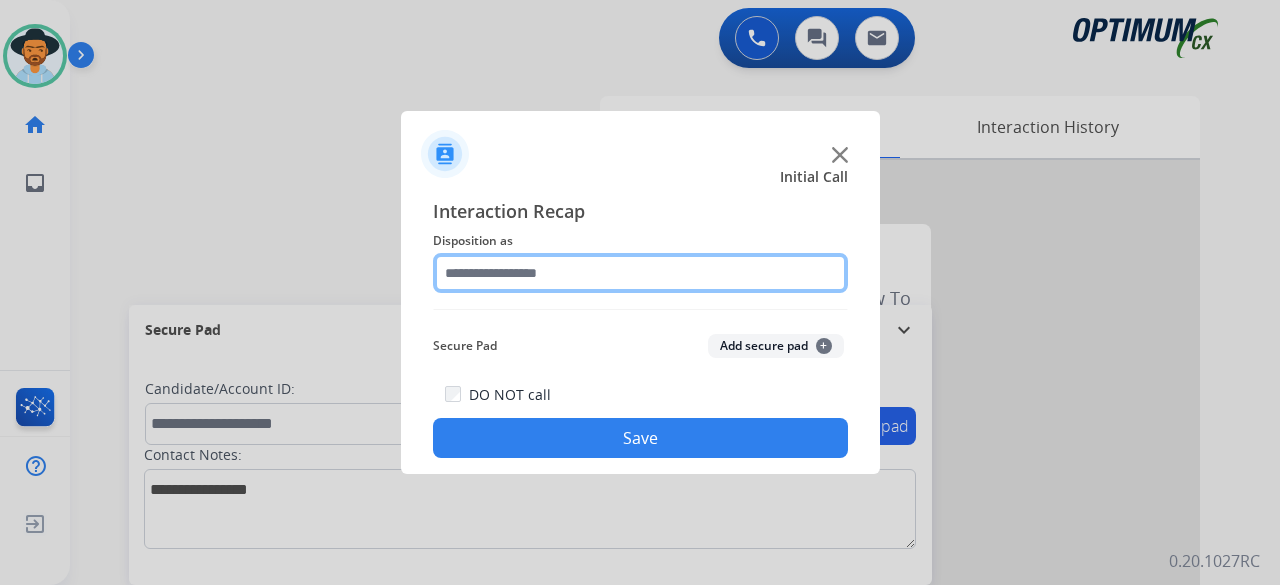 click 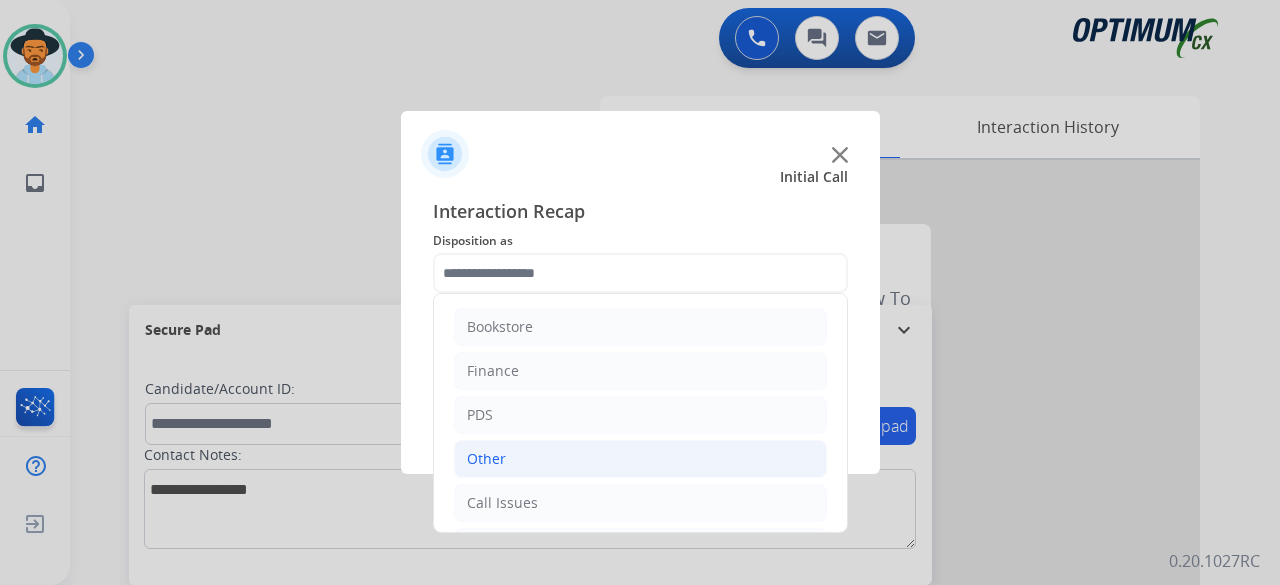 click on "Other" 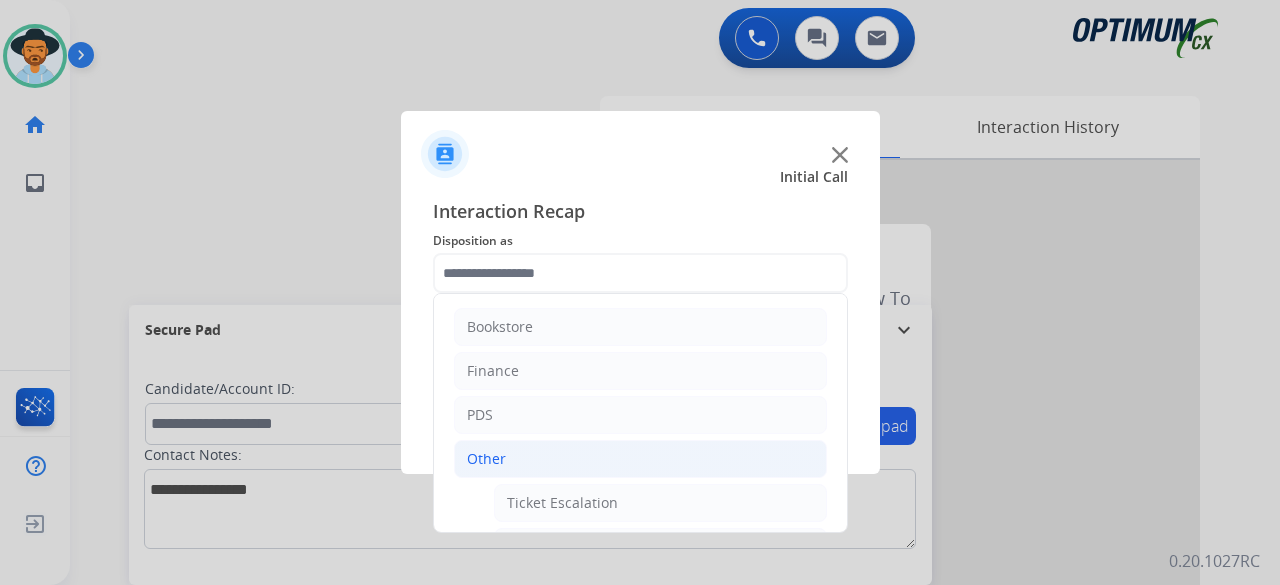 click on "Other" 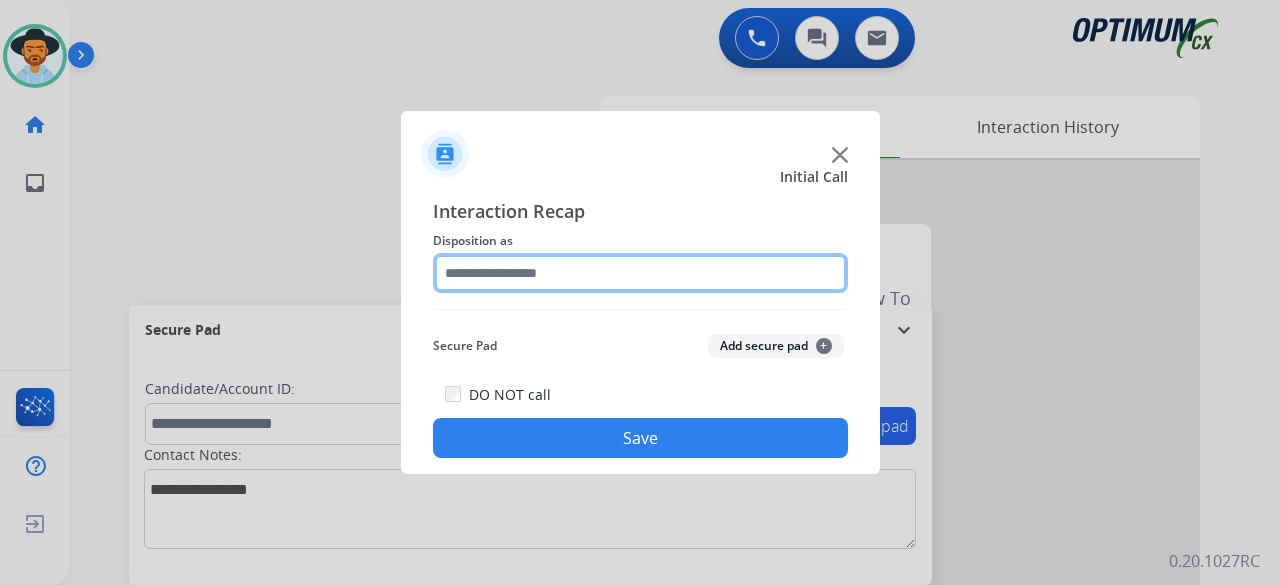 click 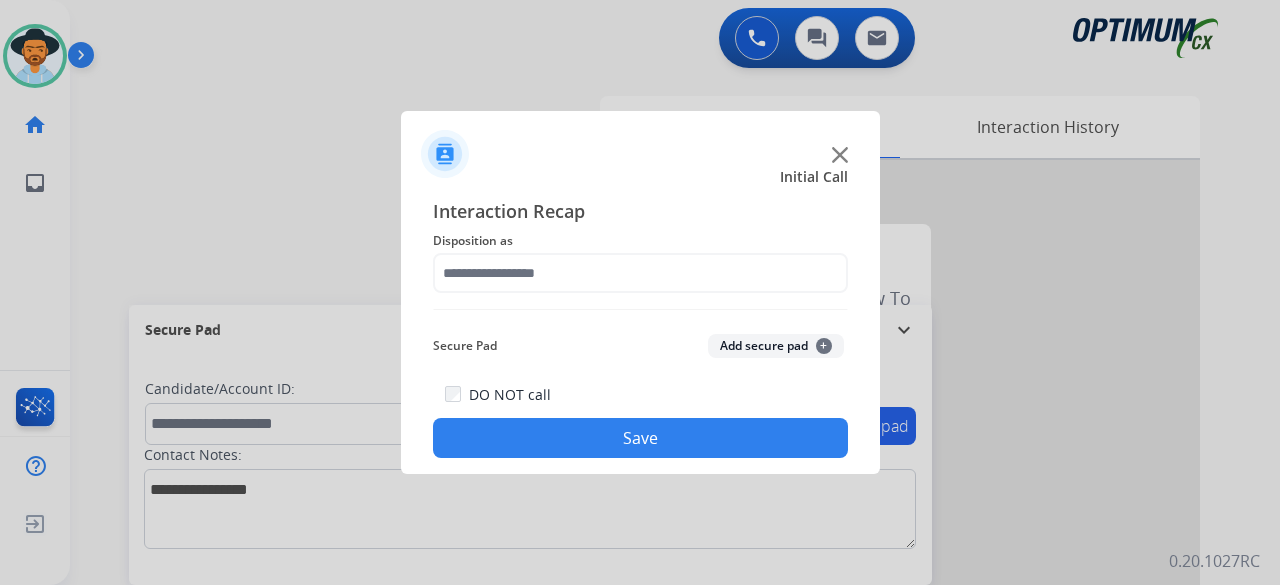 click on "Interaction Recap" 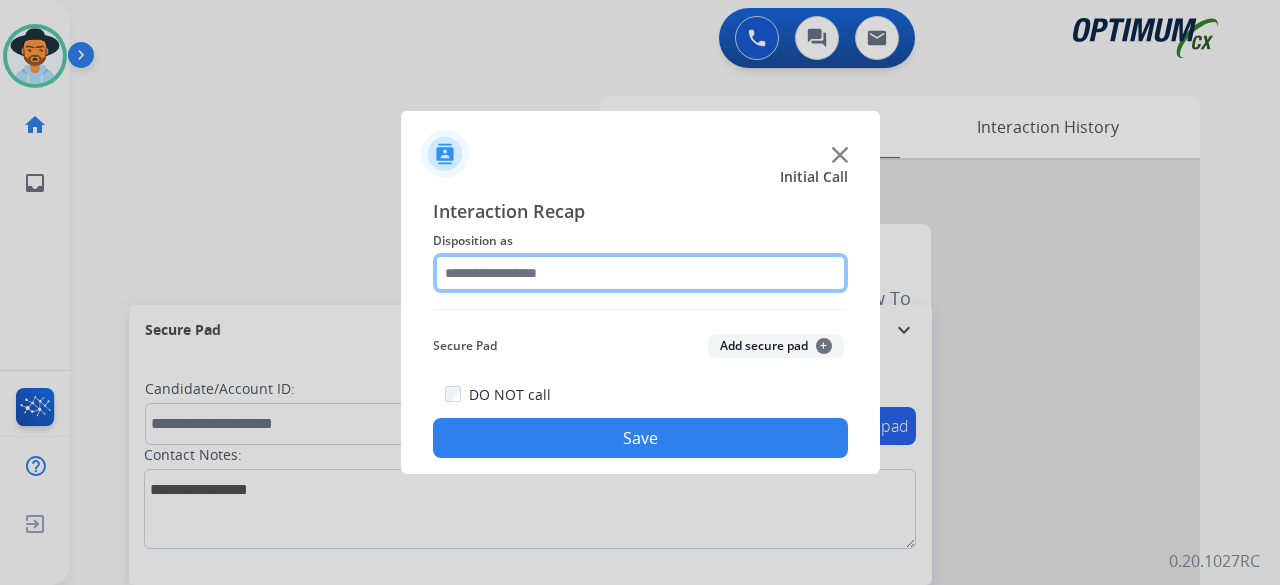 click 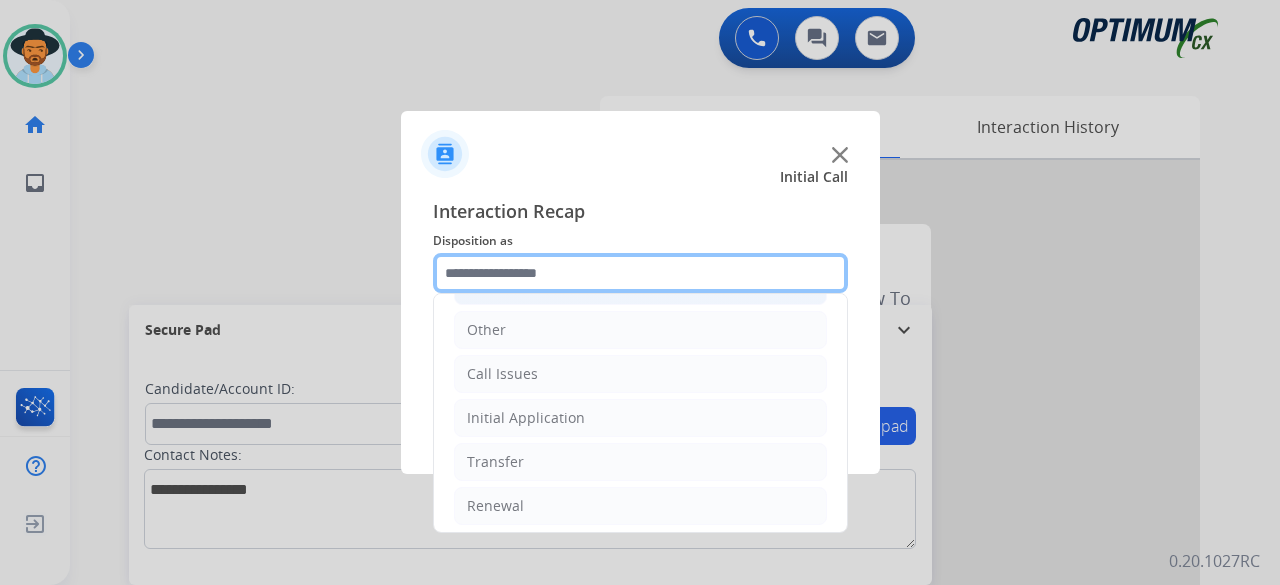 scroll, scrollTop: 130, scrollLeft: 0, axis: vertical 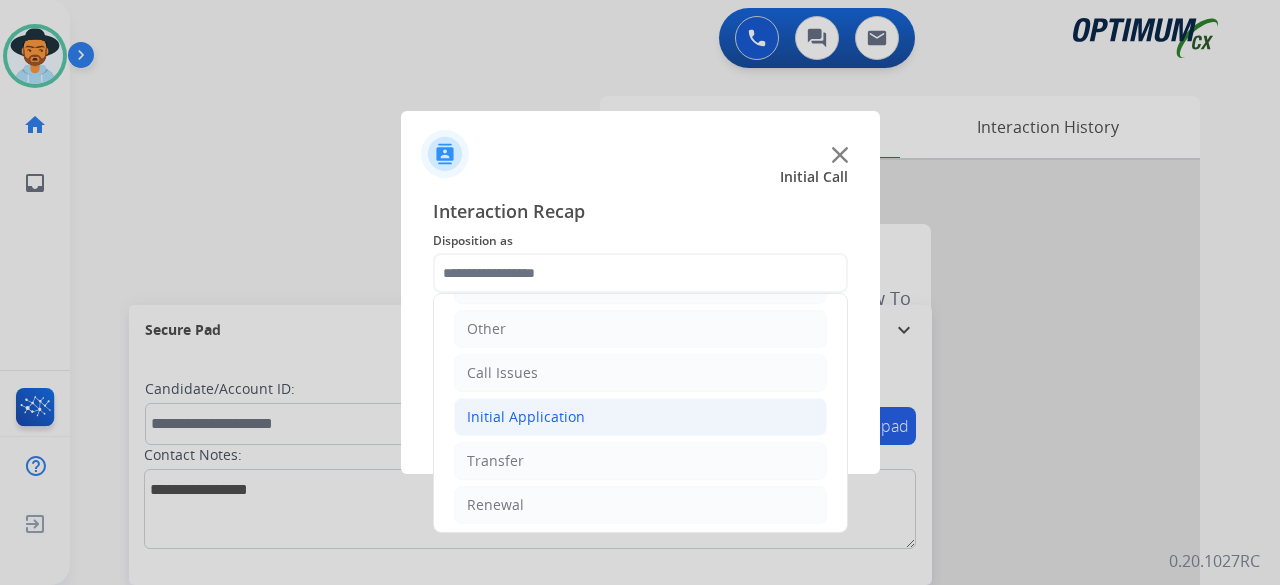 click on "Initial Application" 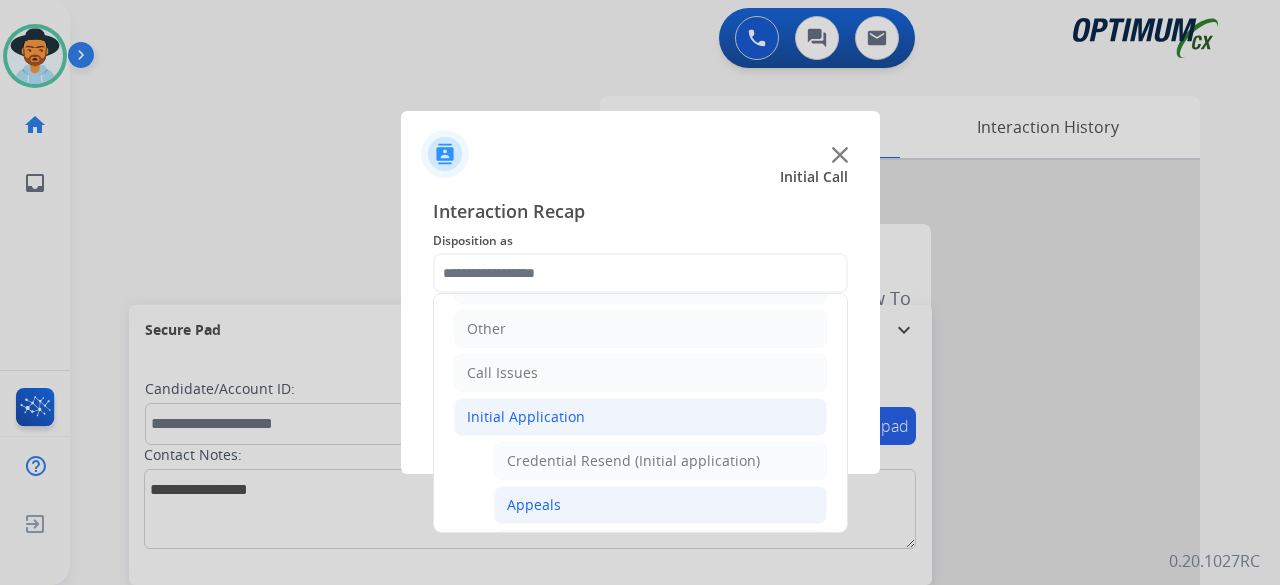 click on "Appeals" 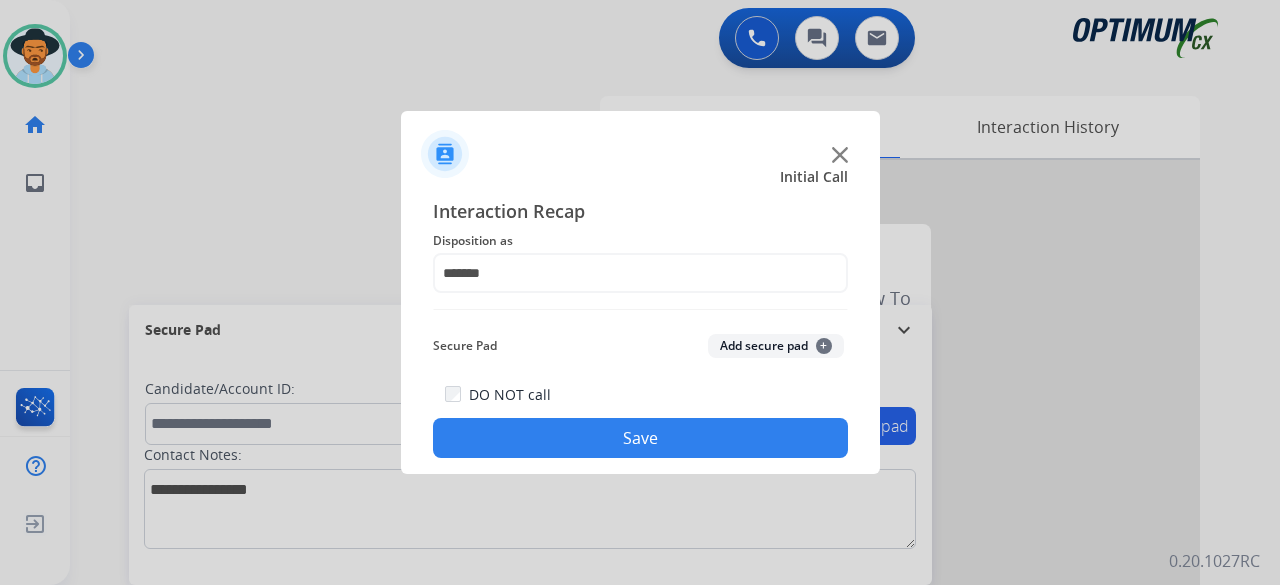 click on "Add secure pad  +" 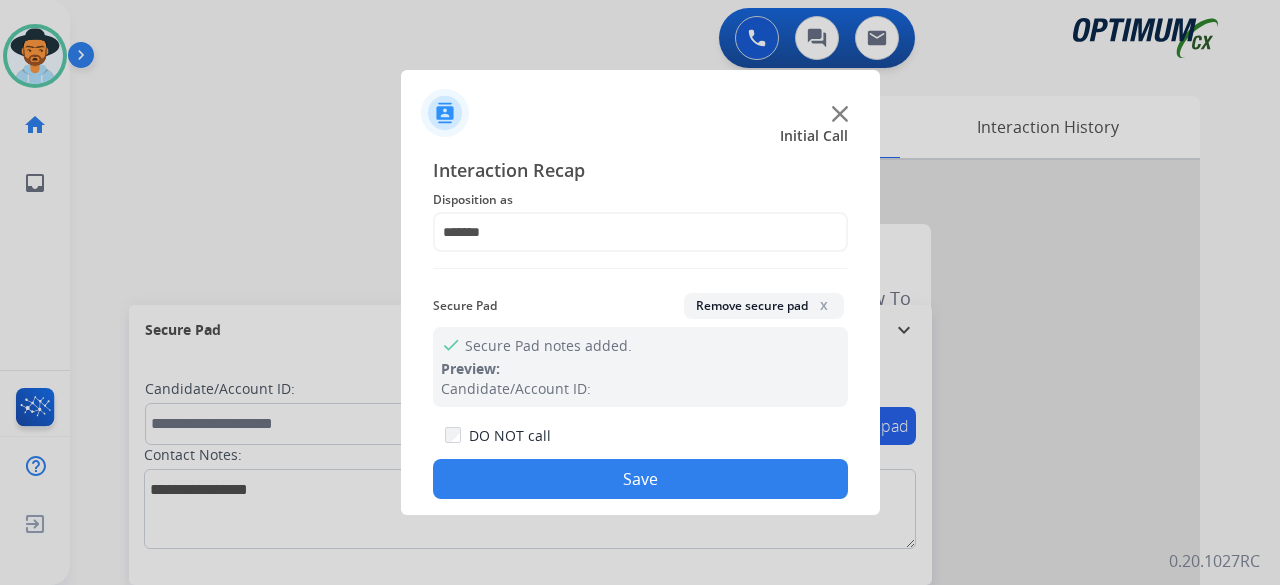 click on "Save" 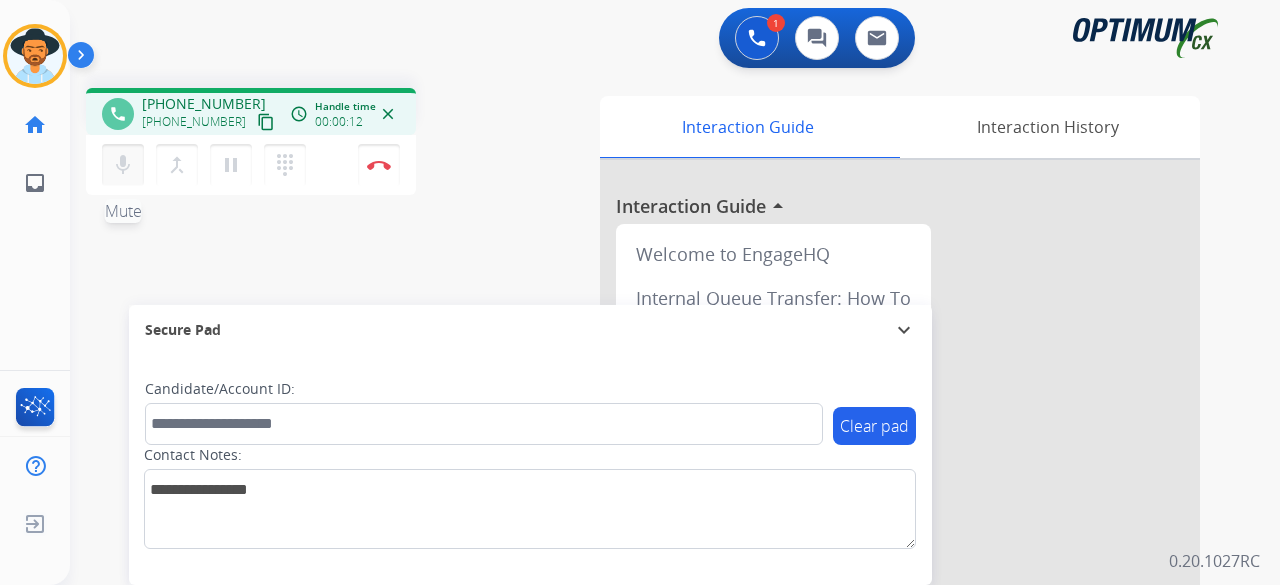 click on "mic" at bounding box center [123, 165] 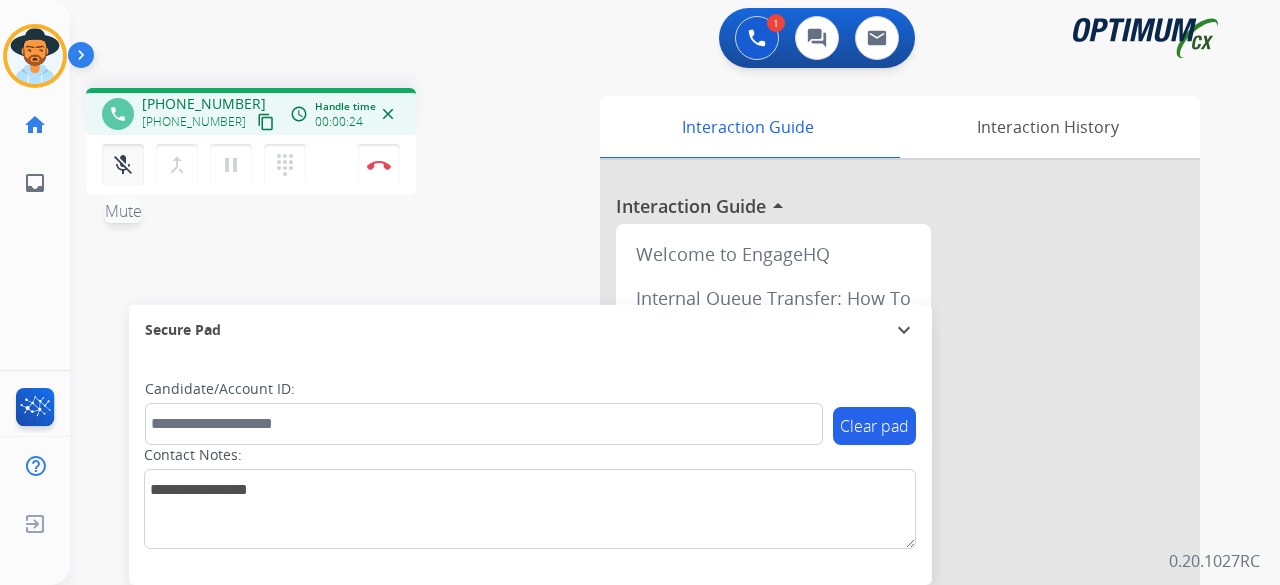 click on "mic_off" at bounding box center [123, 165] 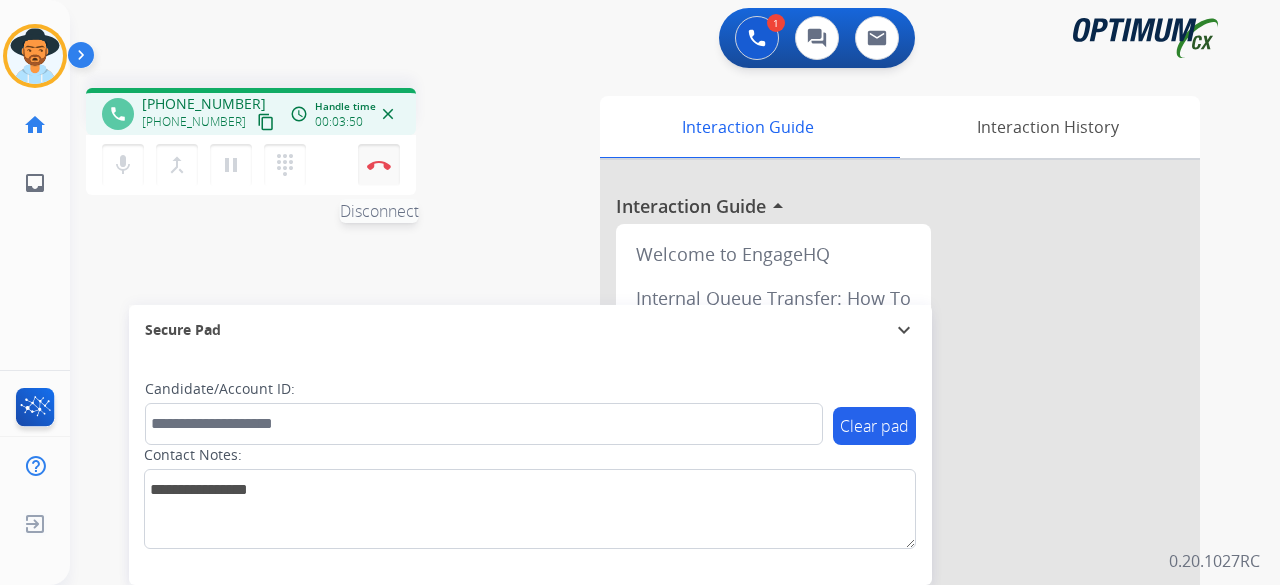 click on "Disconnect" at bounding box center (379, 165) 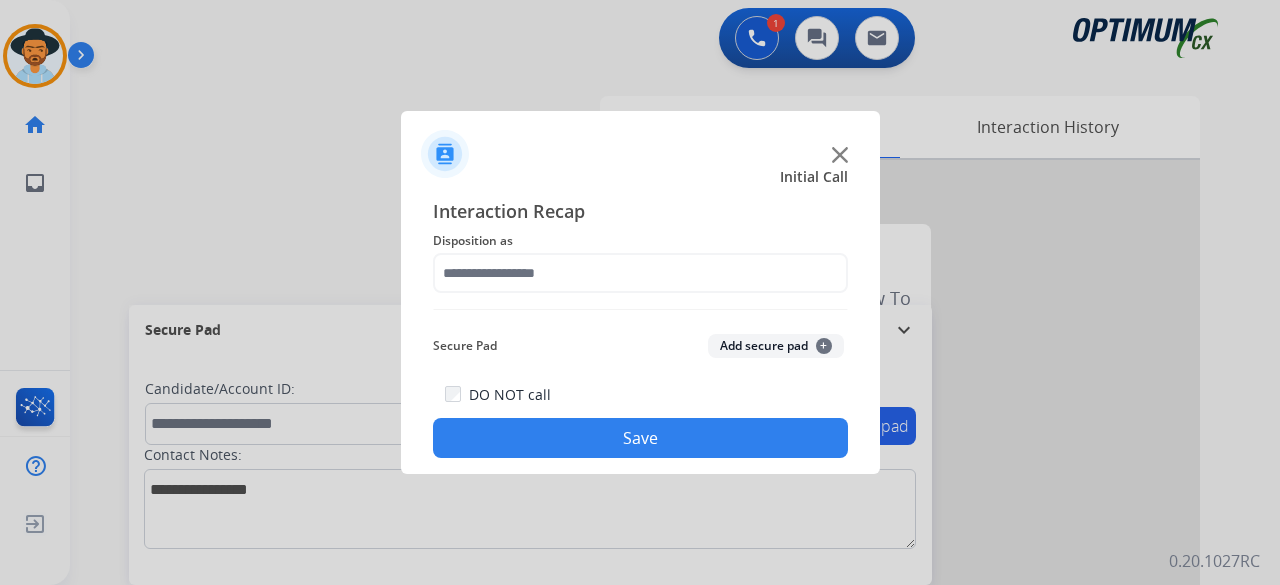 click 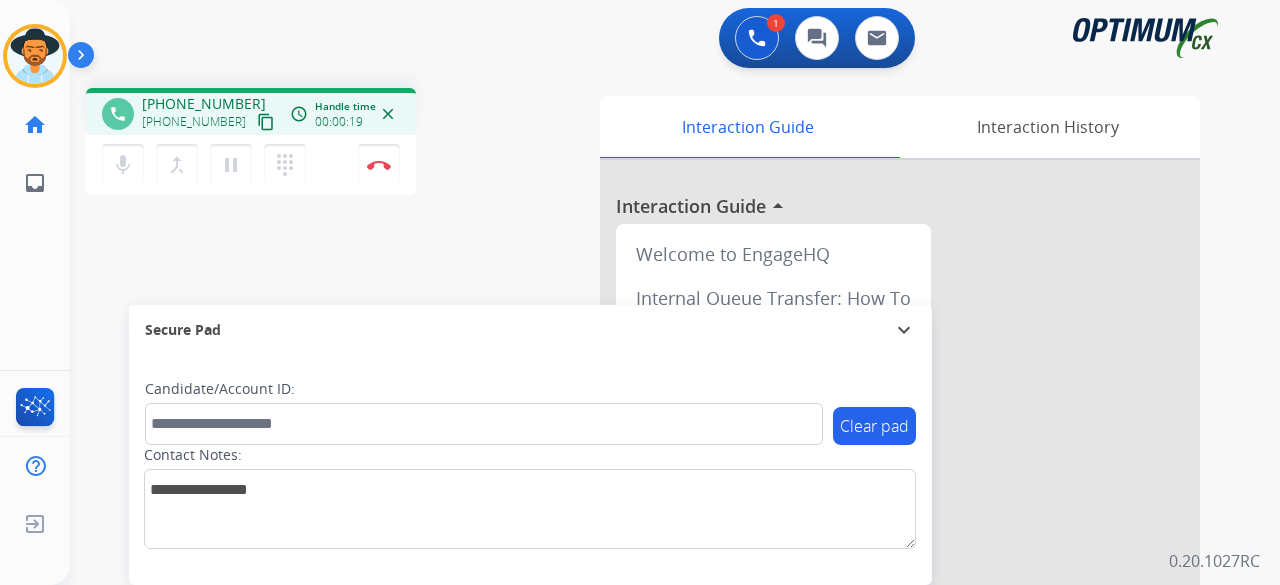 click on "content_copy" at bounding box center [266, 122] 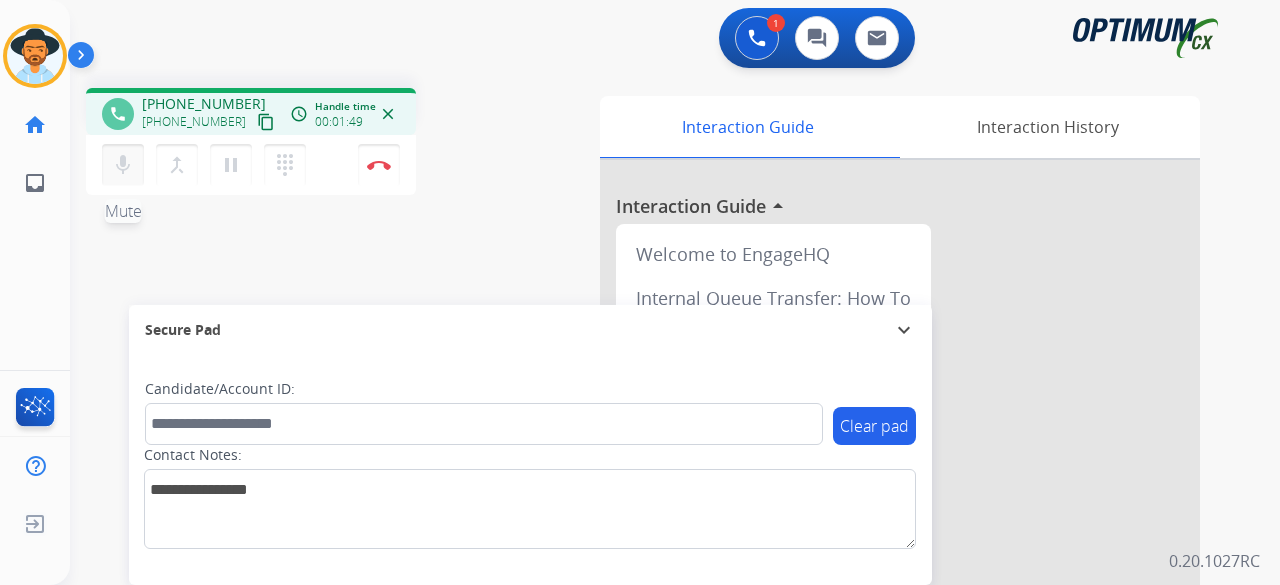 click on "mic" at bounding box center [123, 165] 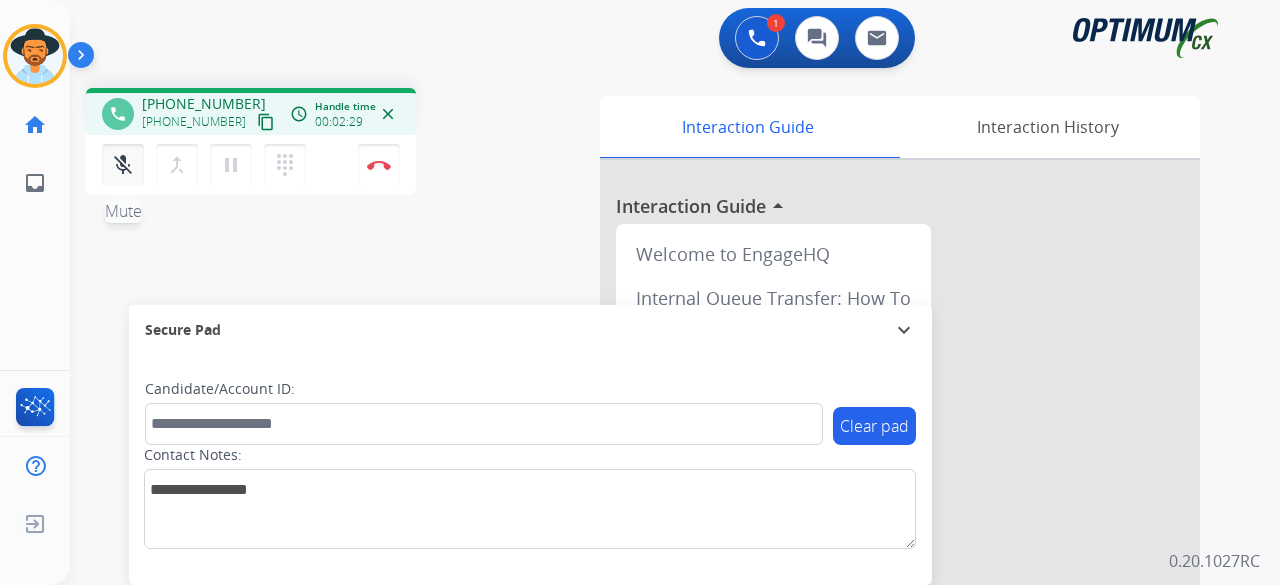 click on "mic_off" at bounding box center [123, 165] 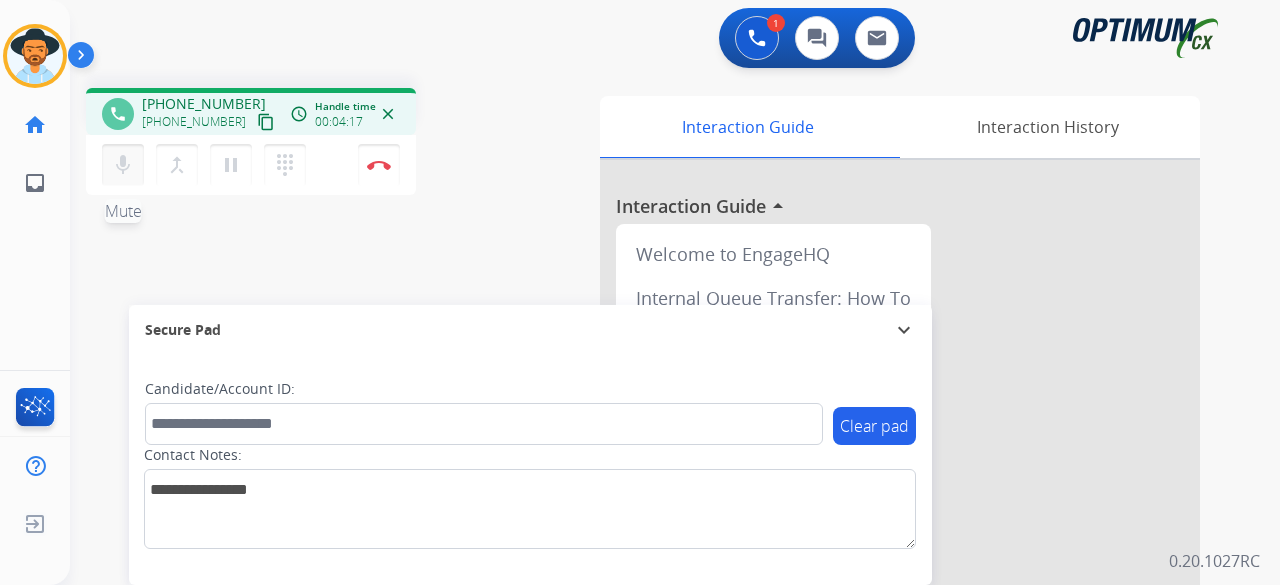 click on "mic" at bounding box center [123, 165] 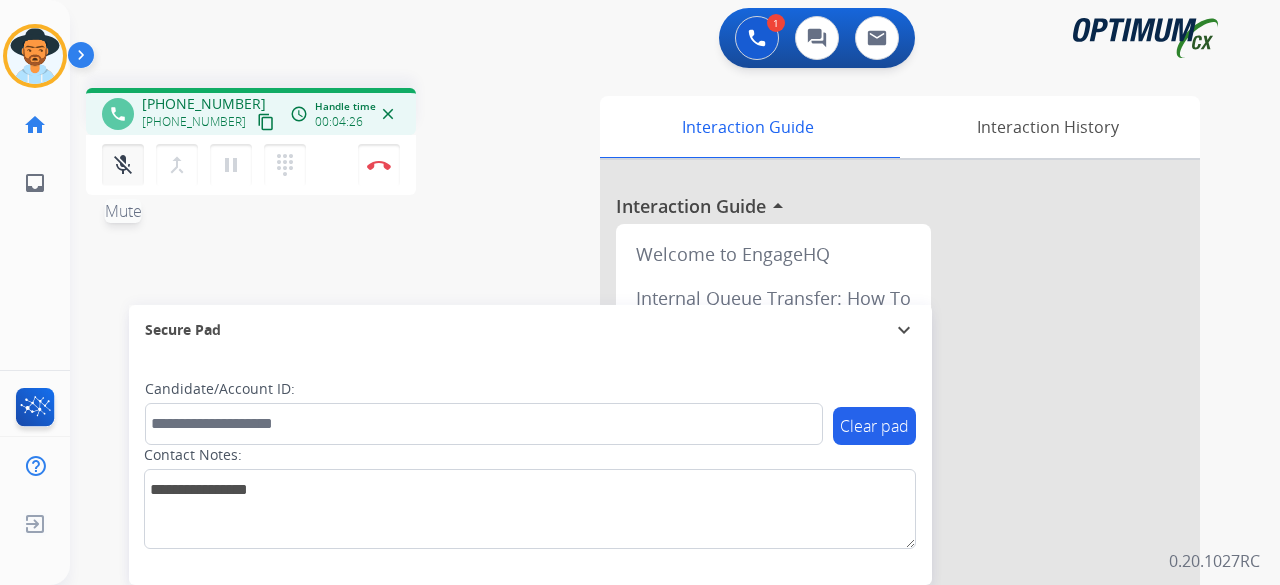 click on "mic_off" at bounding box center (123, 165) 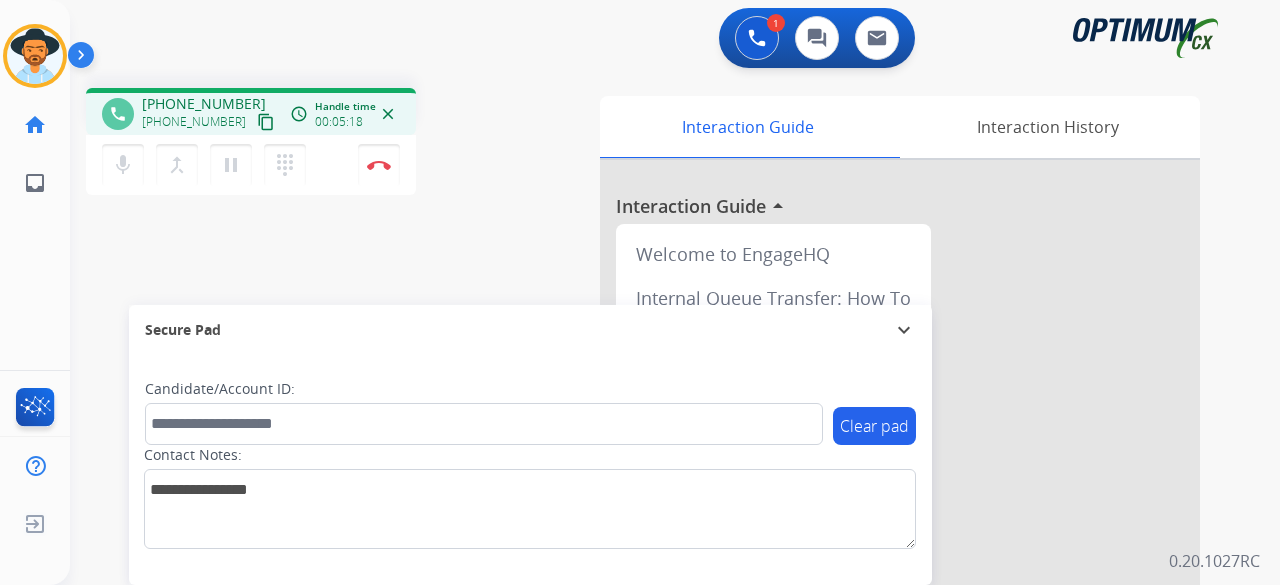 click on "content_copy" at bounding box center [266, 122] 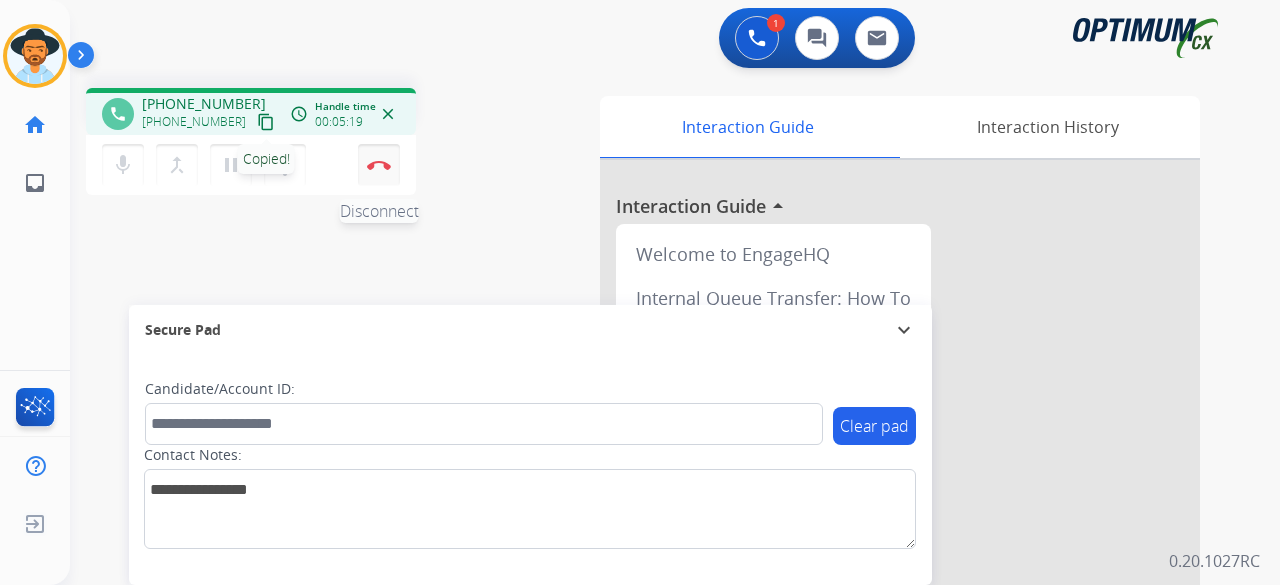 click at bounding box center (379, 165) 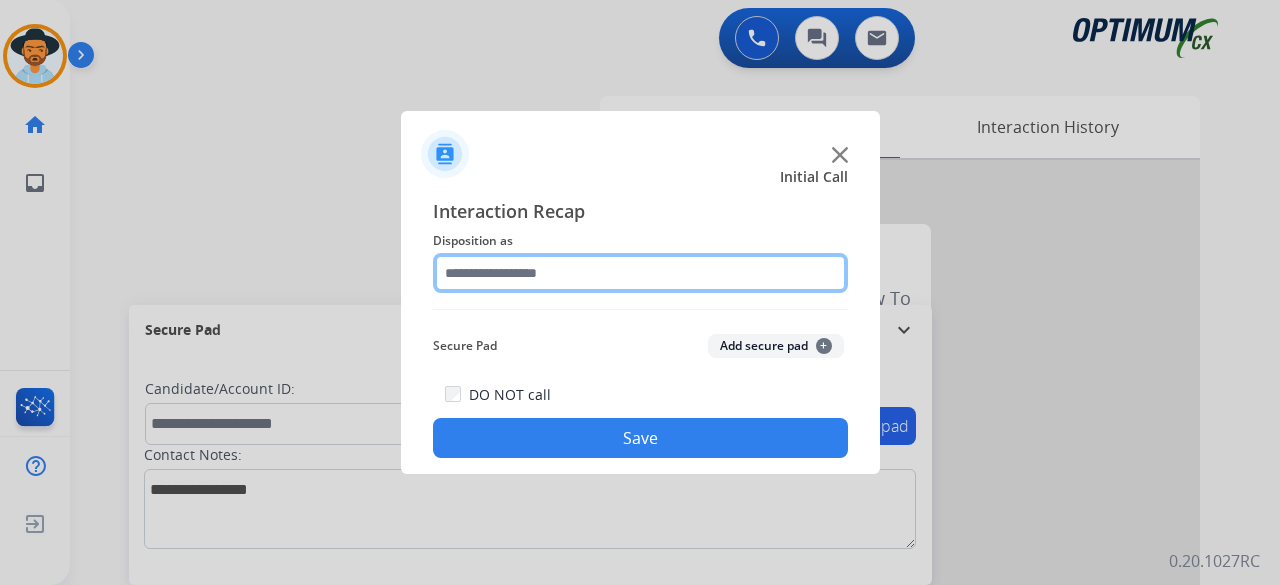 click 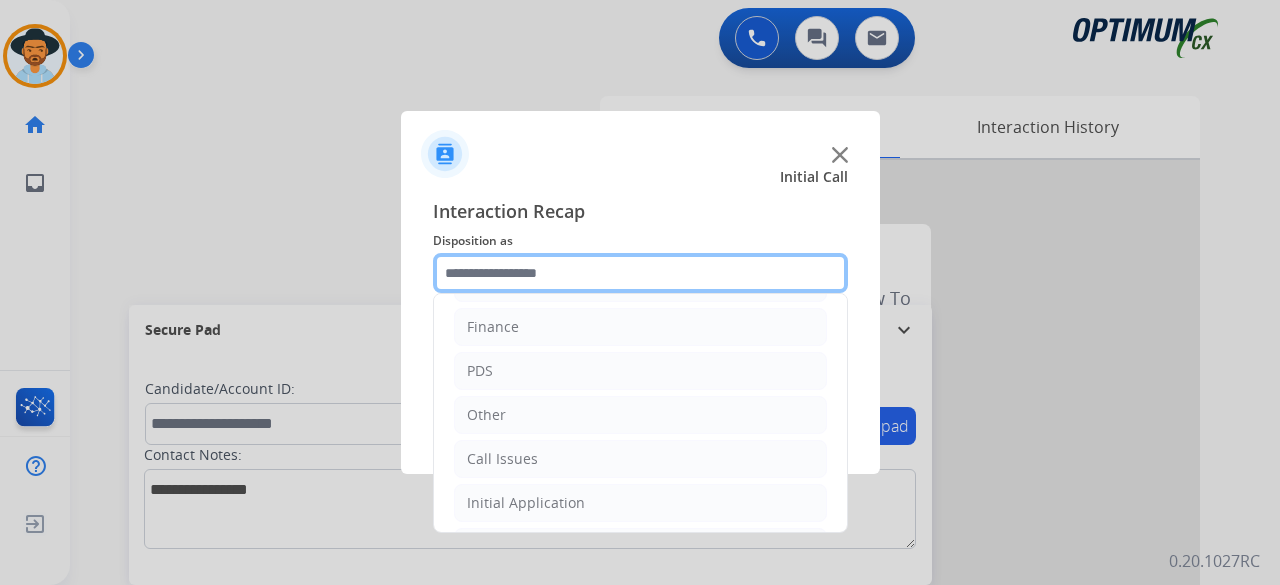 scroll, scrollTop: 130, scrollLeft: 0, axis: vertical 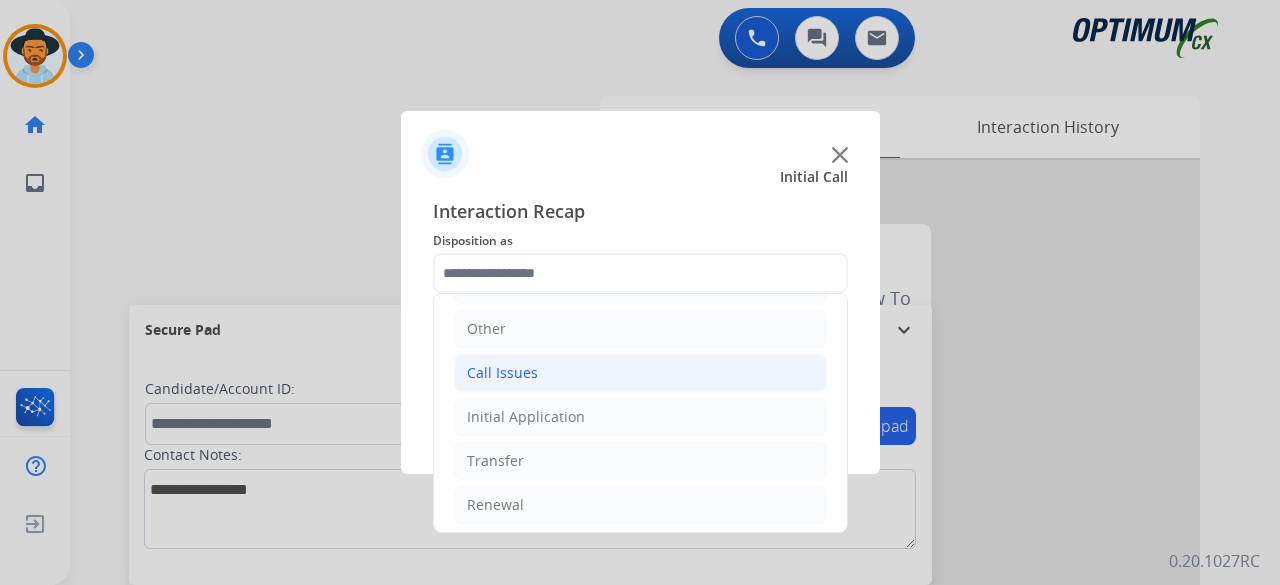 click on "Call Issues" 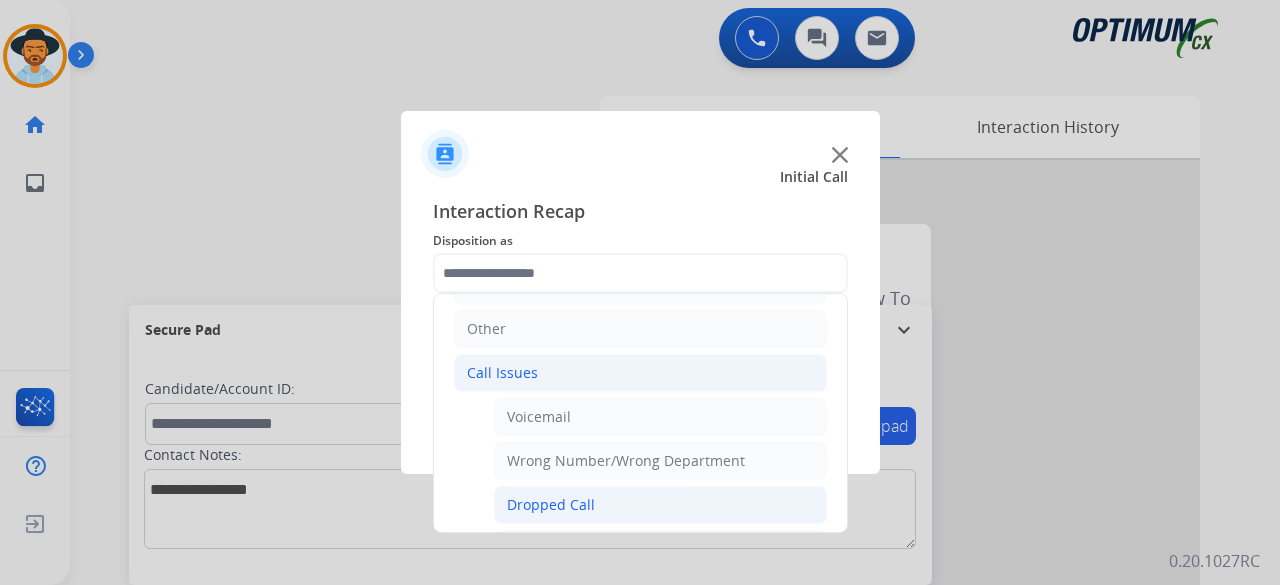 click on "Dropped Call" 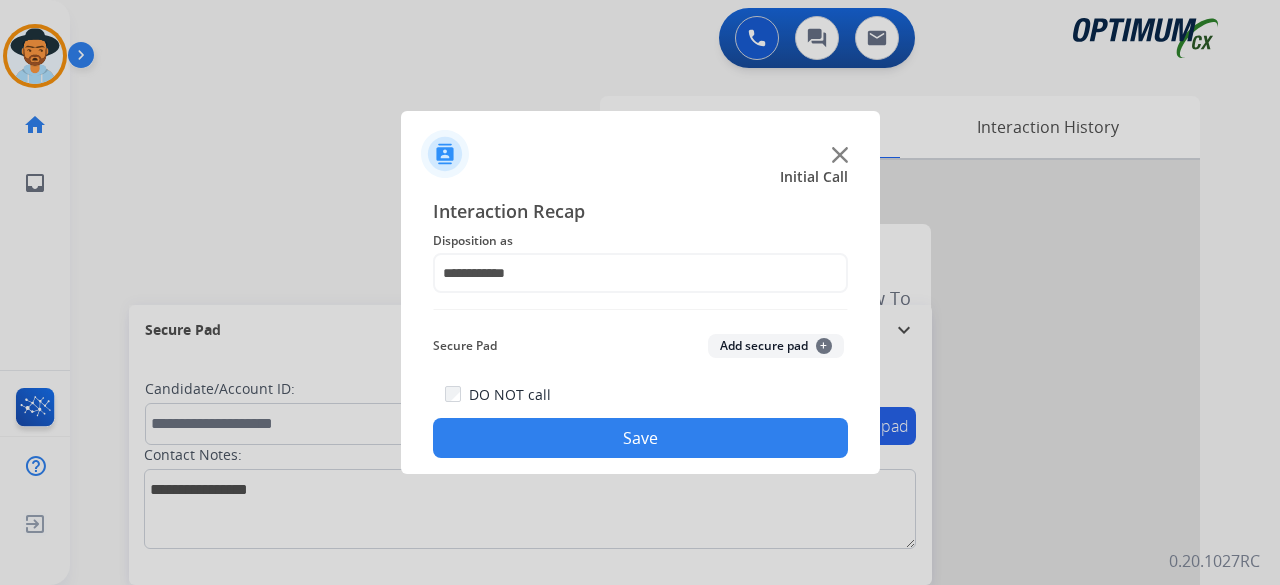 click on "Add secure pad  +" 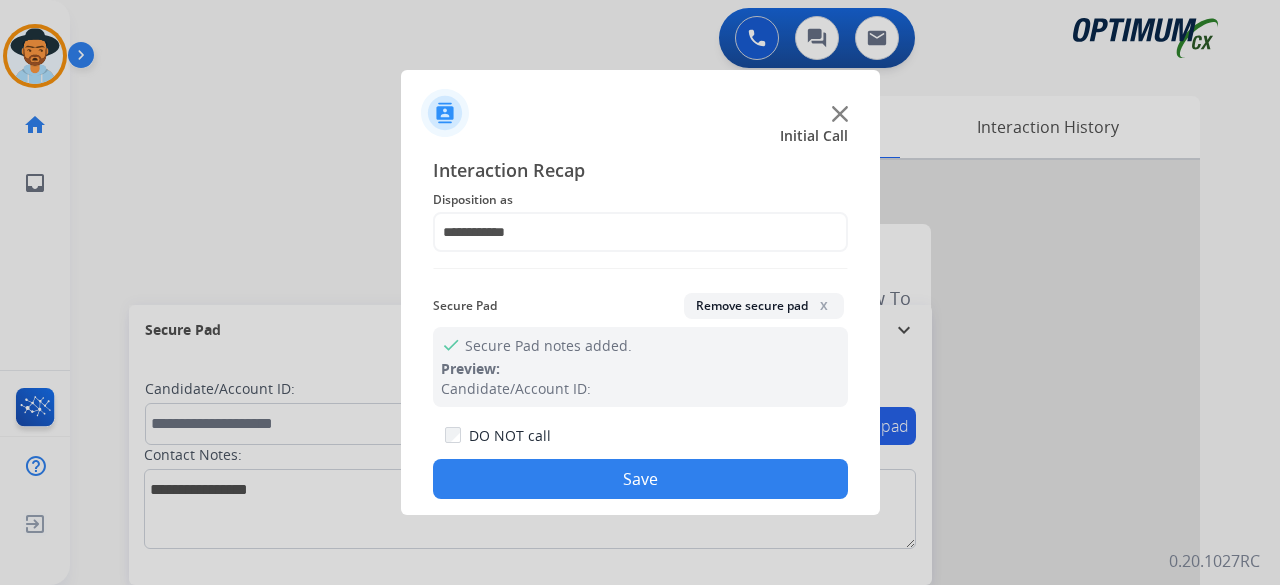 click on "Save" 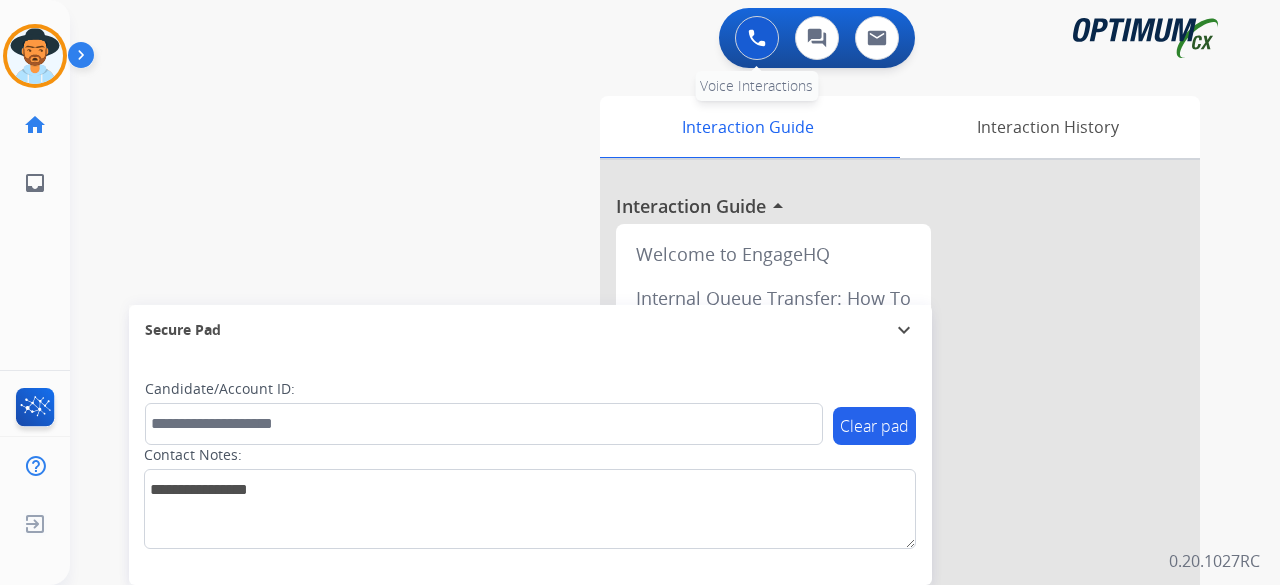 click at bounding box center [757, 38] 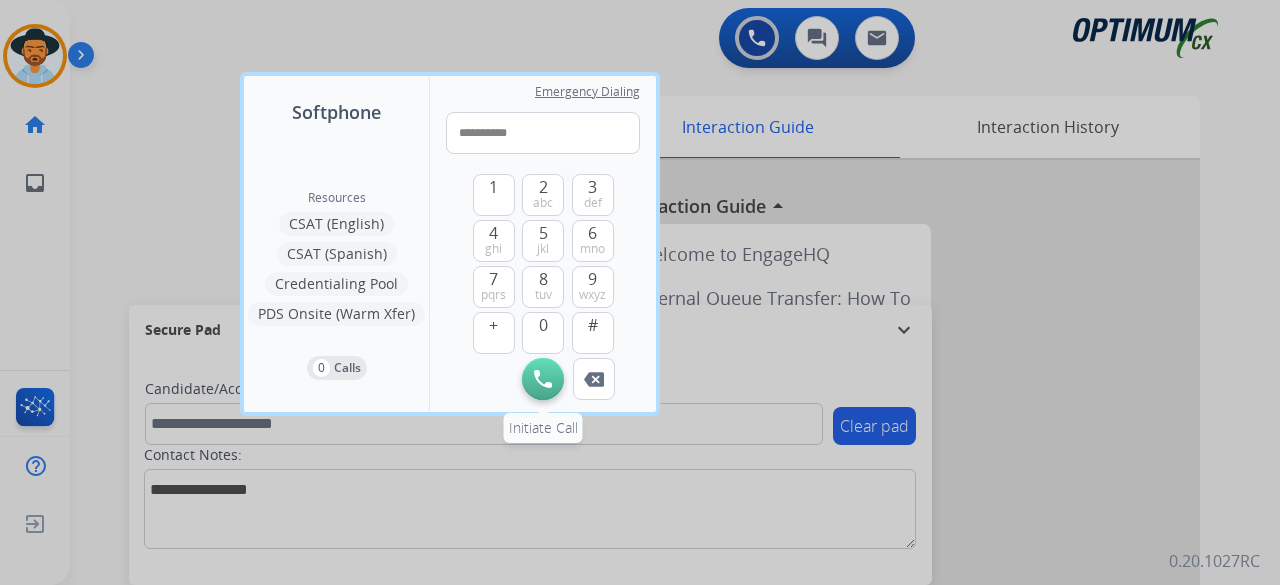 type on "**********" 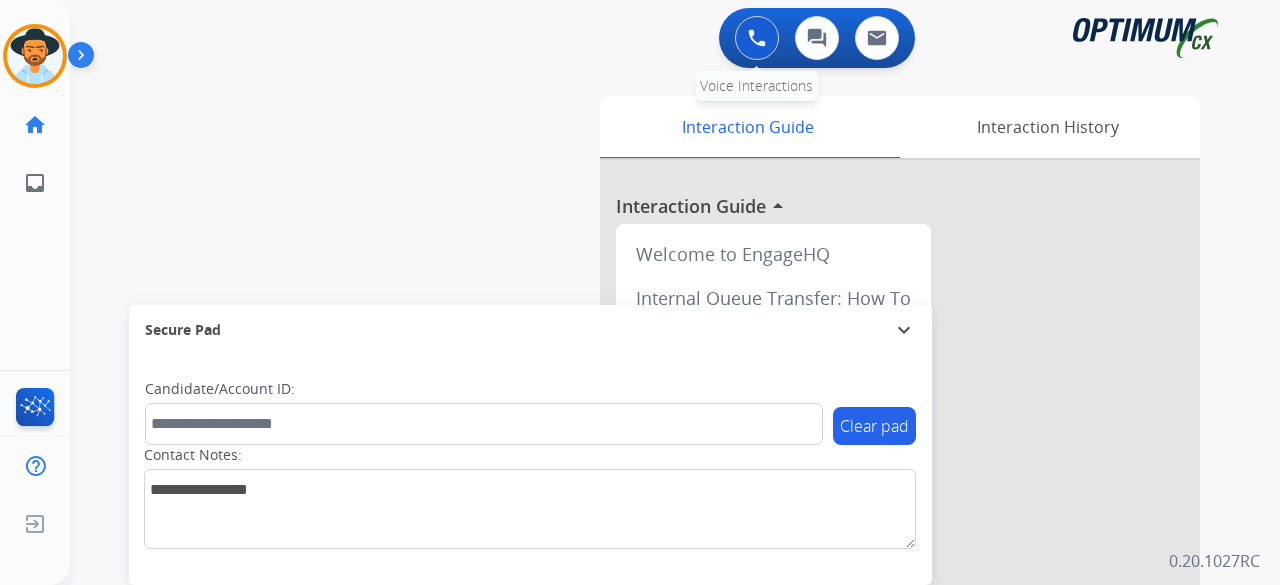 click at bounding box center (757, 38) 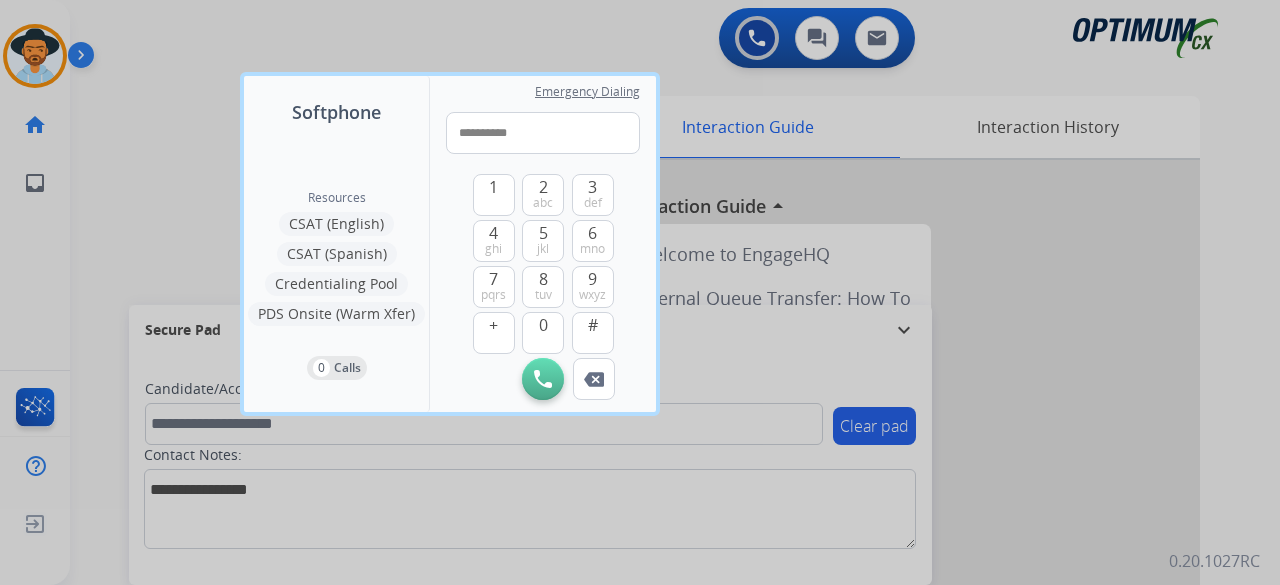 drag, startPoint x: 543, startPoint y: 137, endPoint x: 432, endPoint y: 113, distance: 113.56496 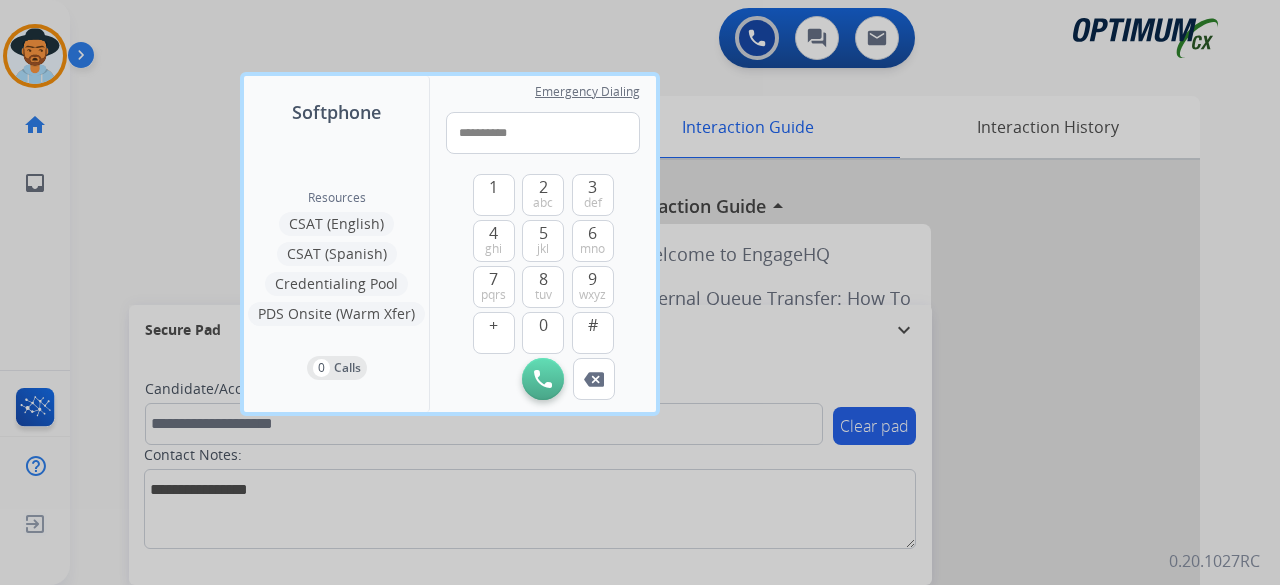 click on "**********" at bounding box center [543, 244] 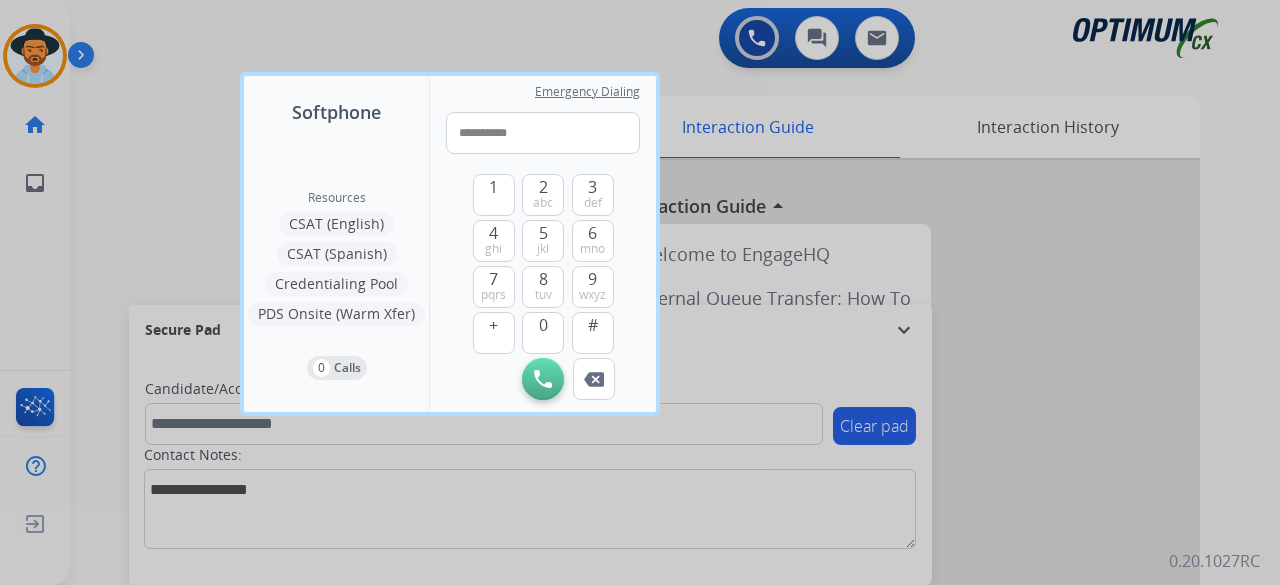 type on "**********" 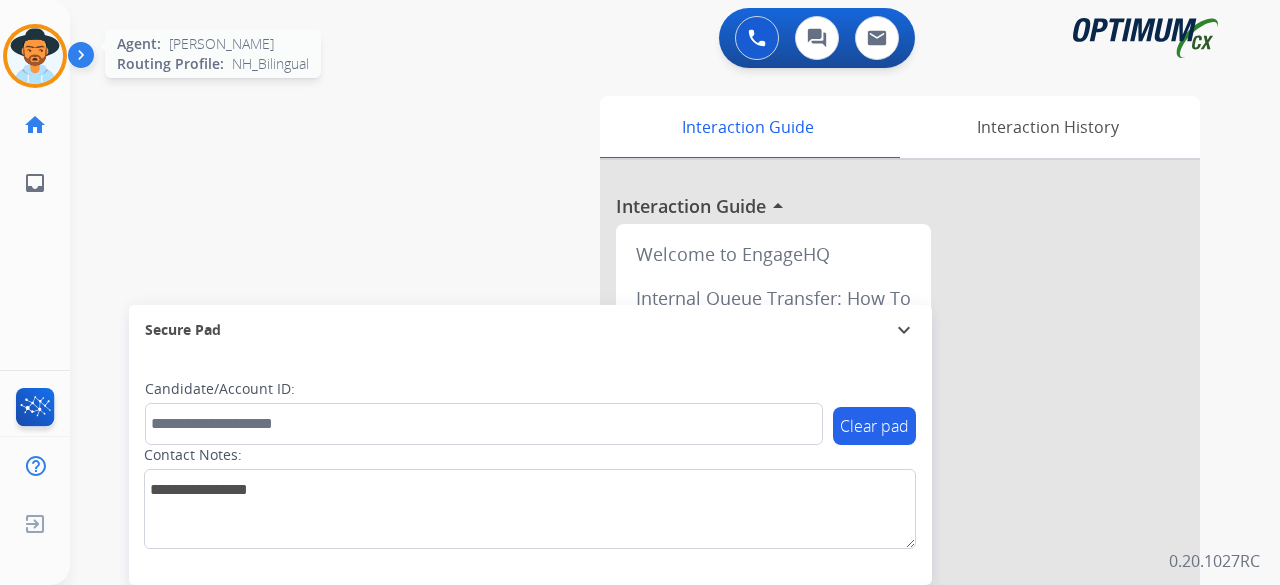 click at bounding box center (35, 56) 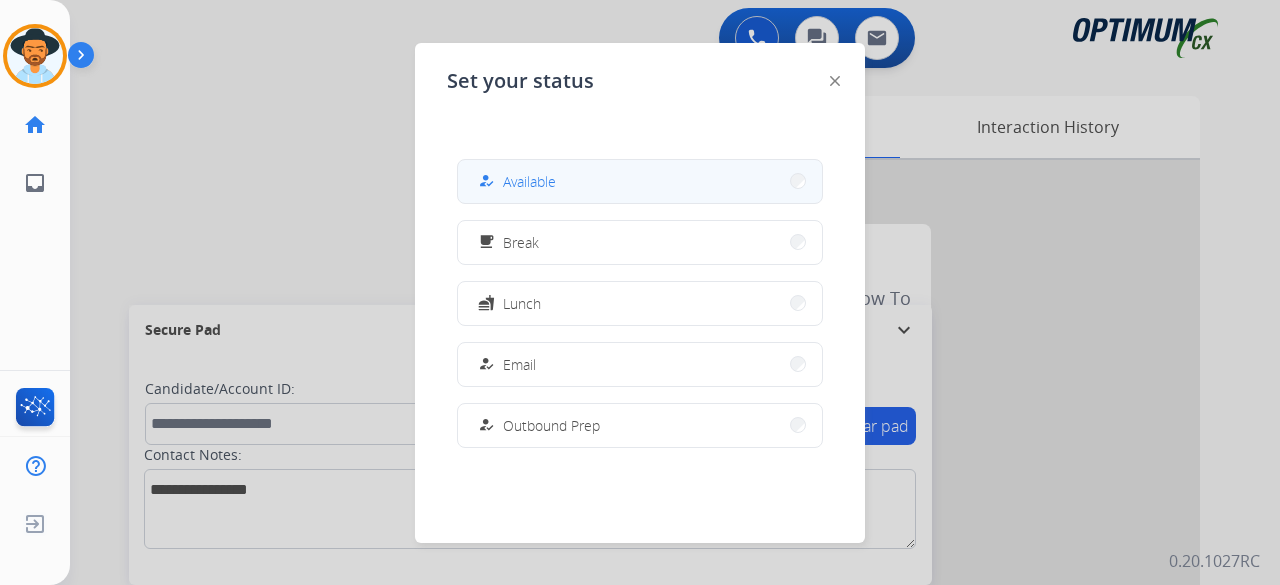 click on "how_to_reg Available" at bounding box center [640, 181] 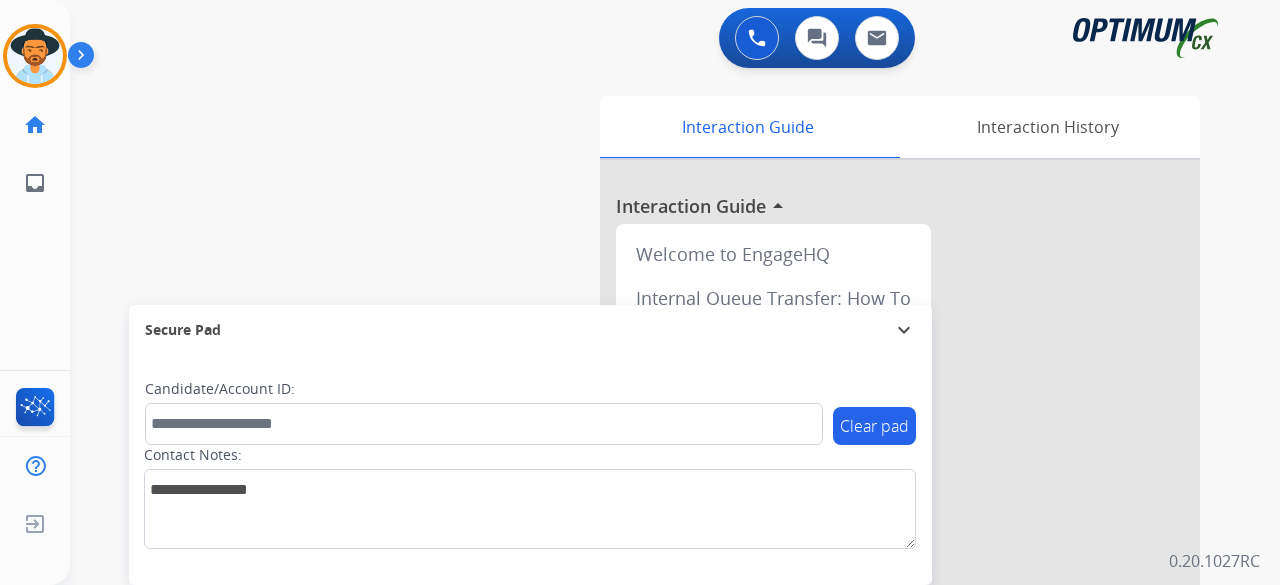 click on "swap_horiz Break voice bridge close_fullscreen Connect 3-Way Call merge_type Separate 3-Way Call  Interaction Guide   Interaction History  Interaction Guide arrow_drop_up  Welcome to EngageHQ   Internal Queue Transfer: How To  Secure Pad expand_more Clear pad Candidate/Account ID: Contact Notes:" at bounding box center (651, 489) 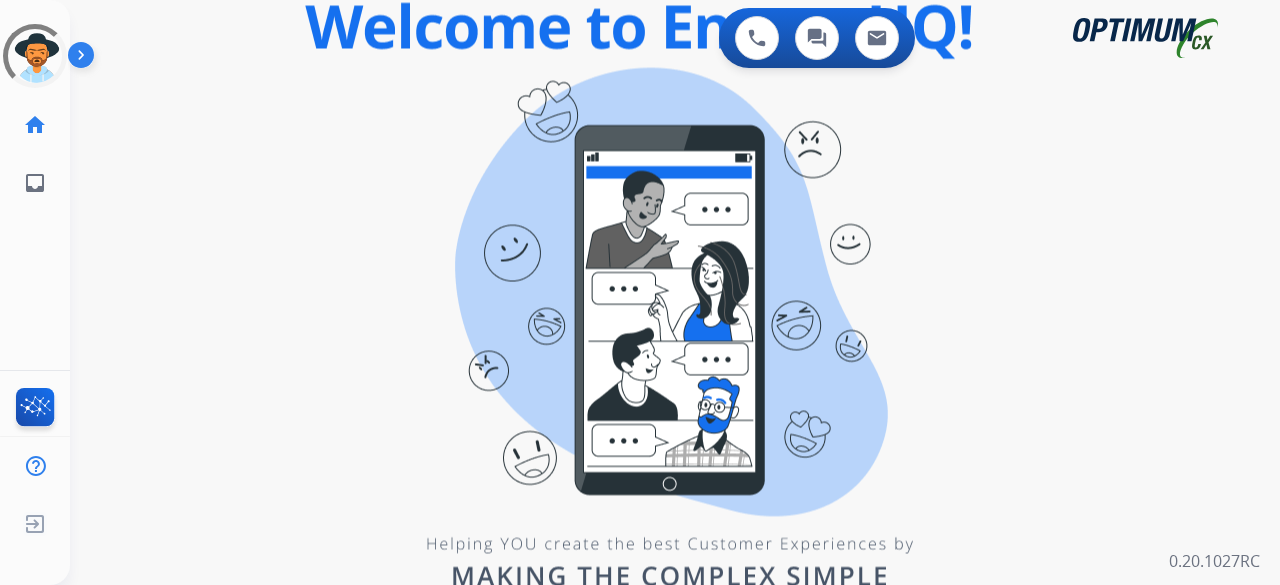 scroll, scrollTop: 0, scrollLeft: 0, axis: both 